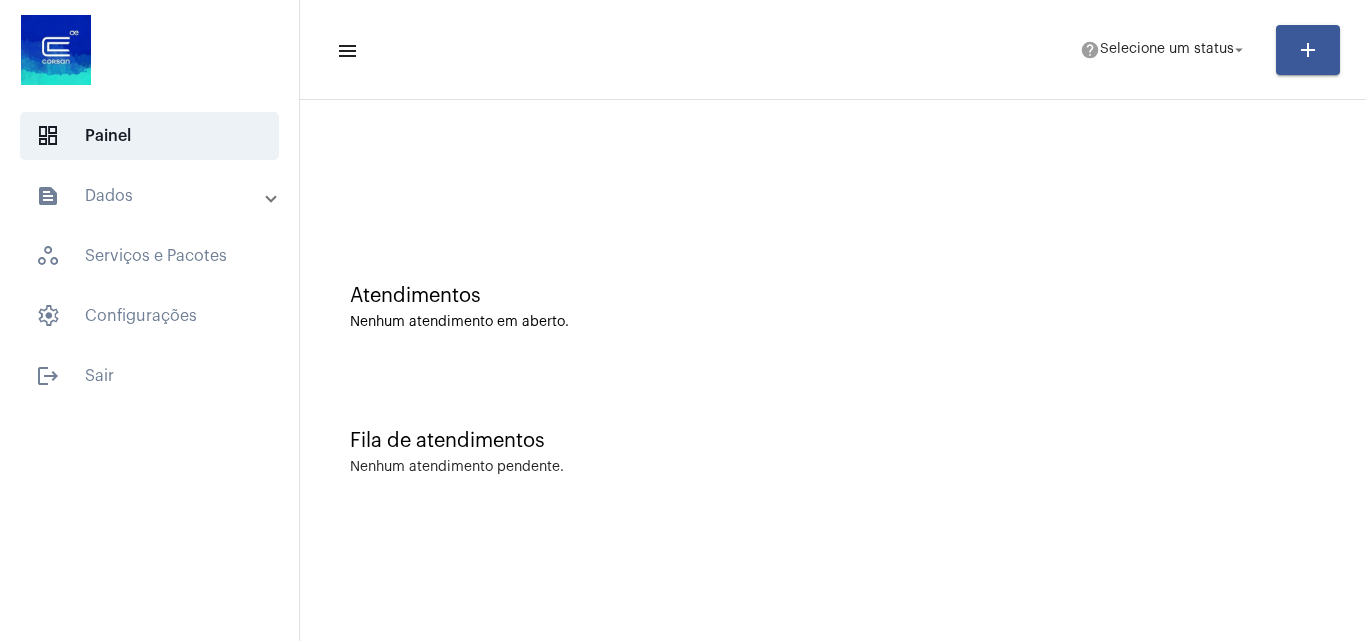 scroll, scrollTop: 0, scrollLeft: 0, axis: both 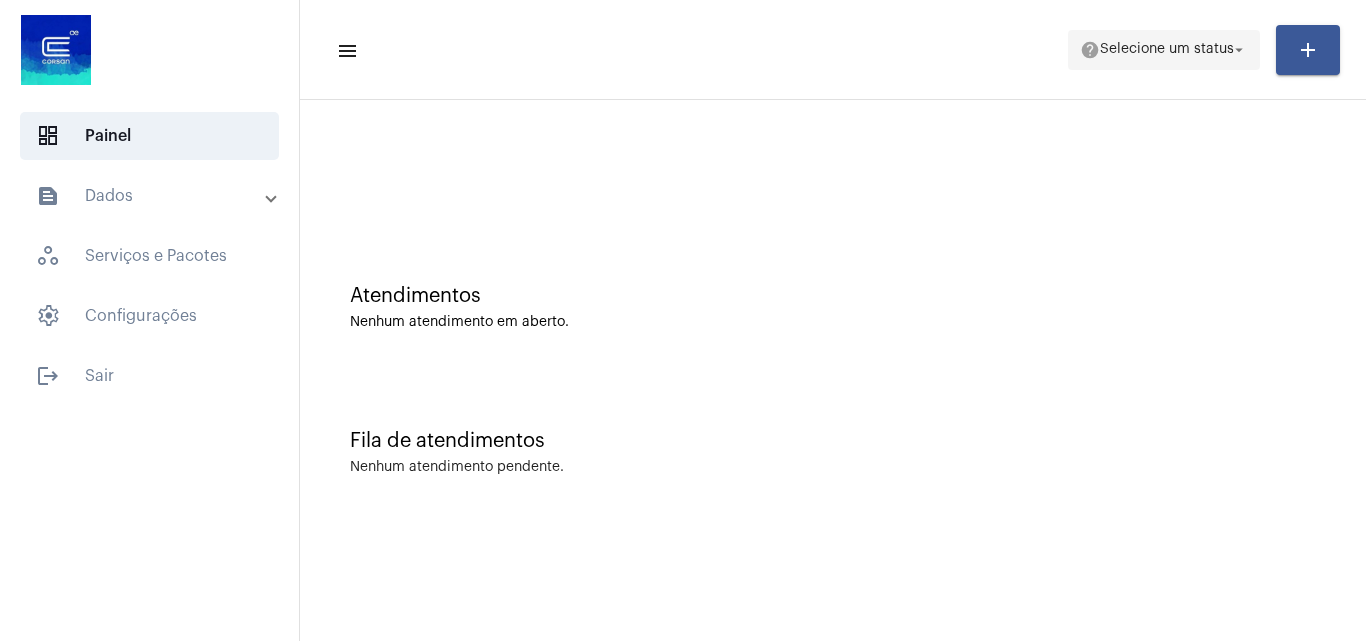 click on "Selecione um status" 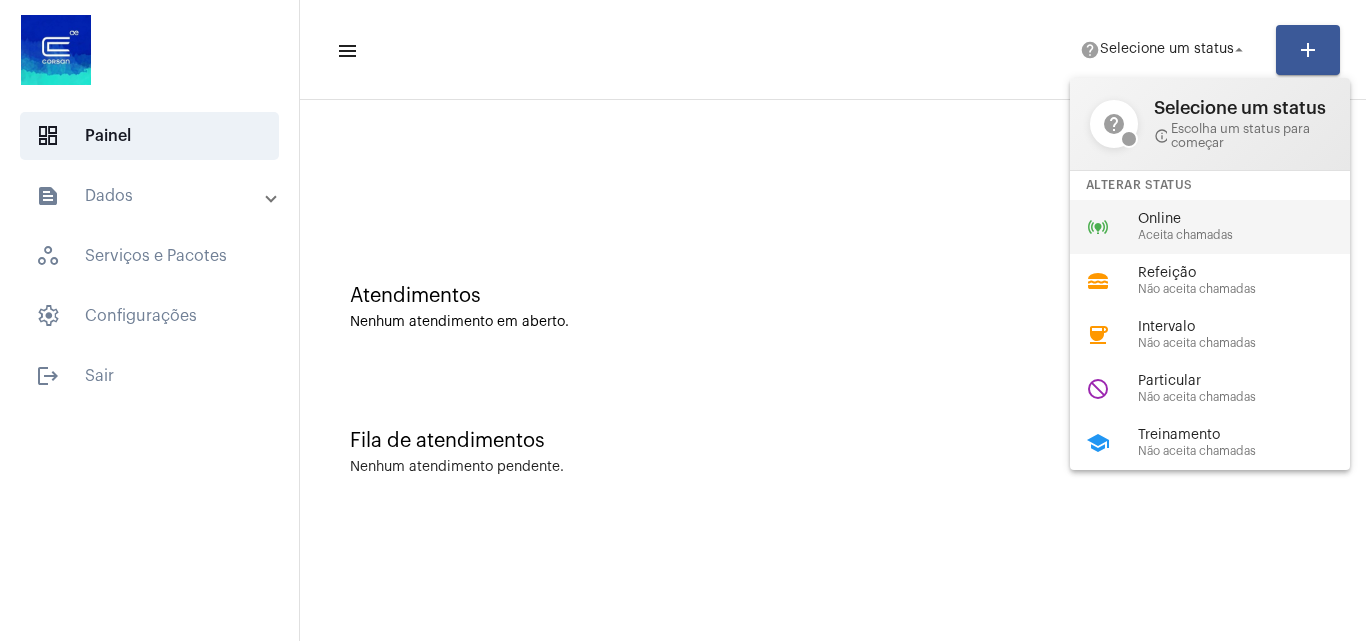 click on "online_prediction  Online Aceita chamadas" at bounding box center [1226, 227] 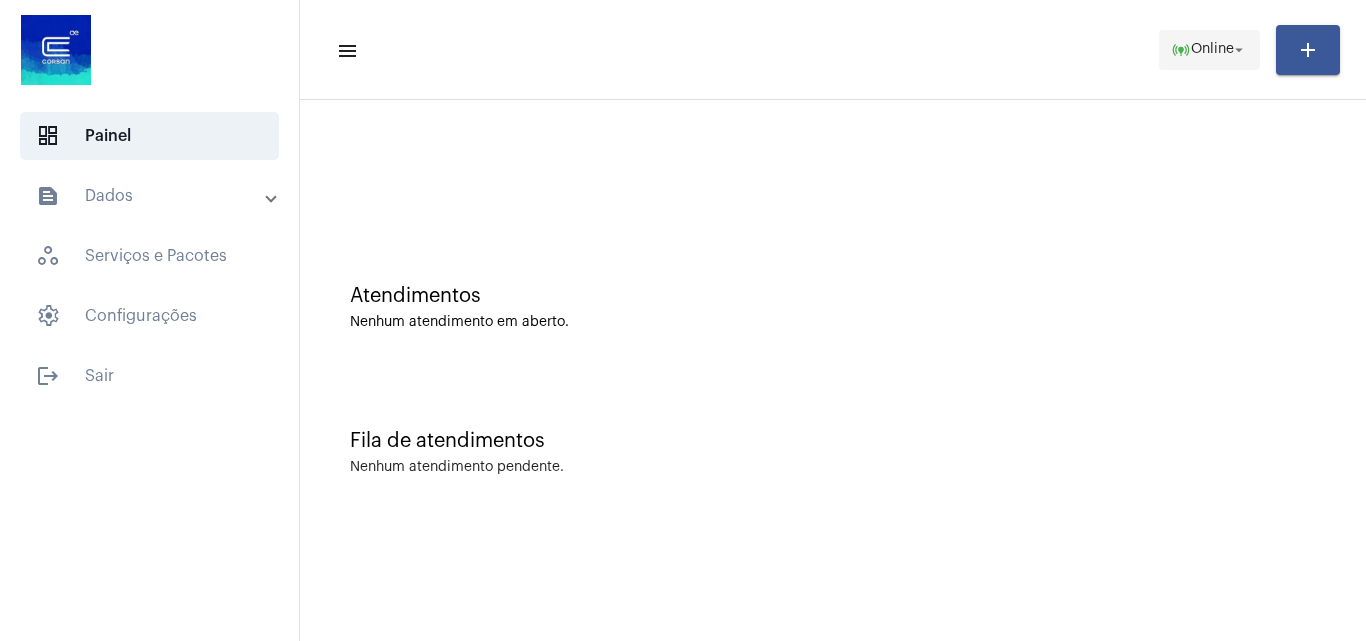 click on "arrow_drop_down" 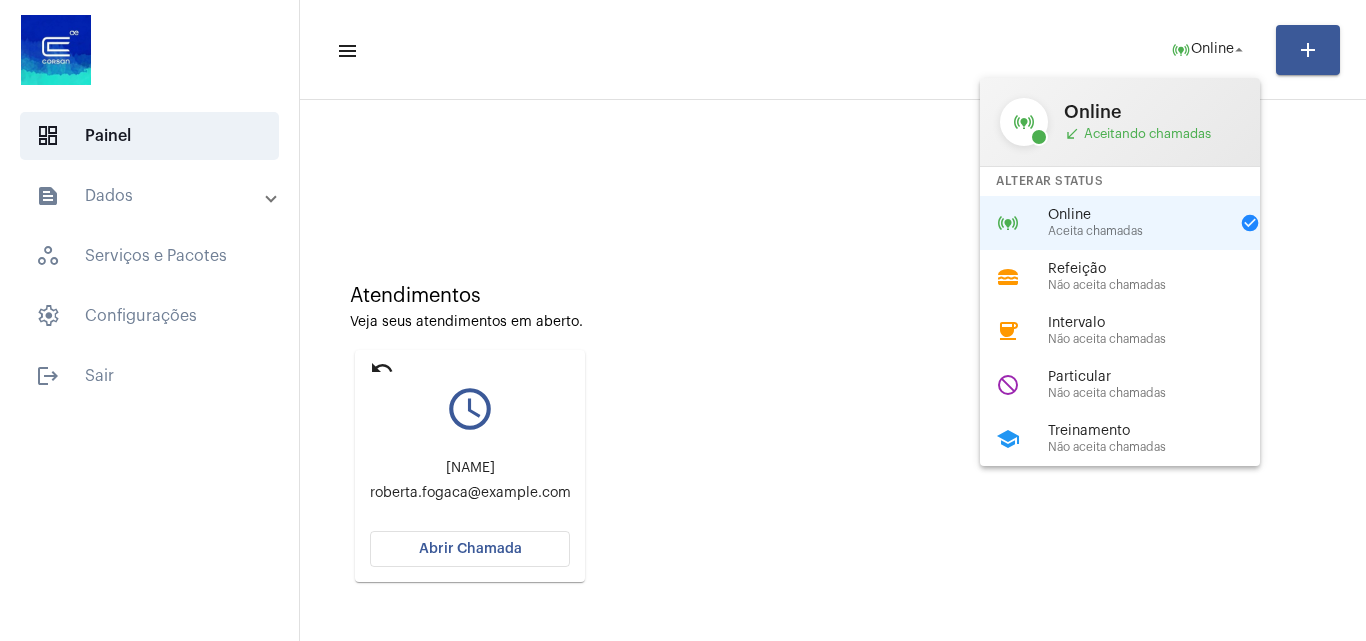 click at bounding box center (683, 320) 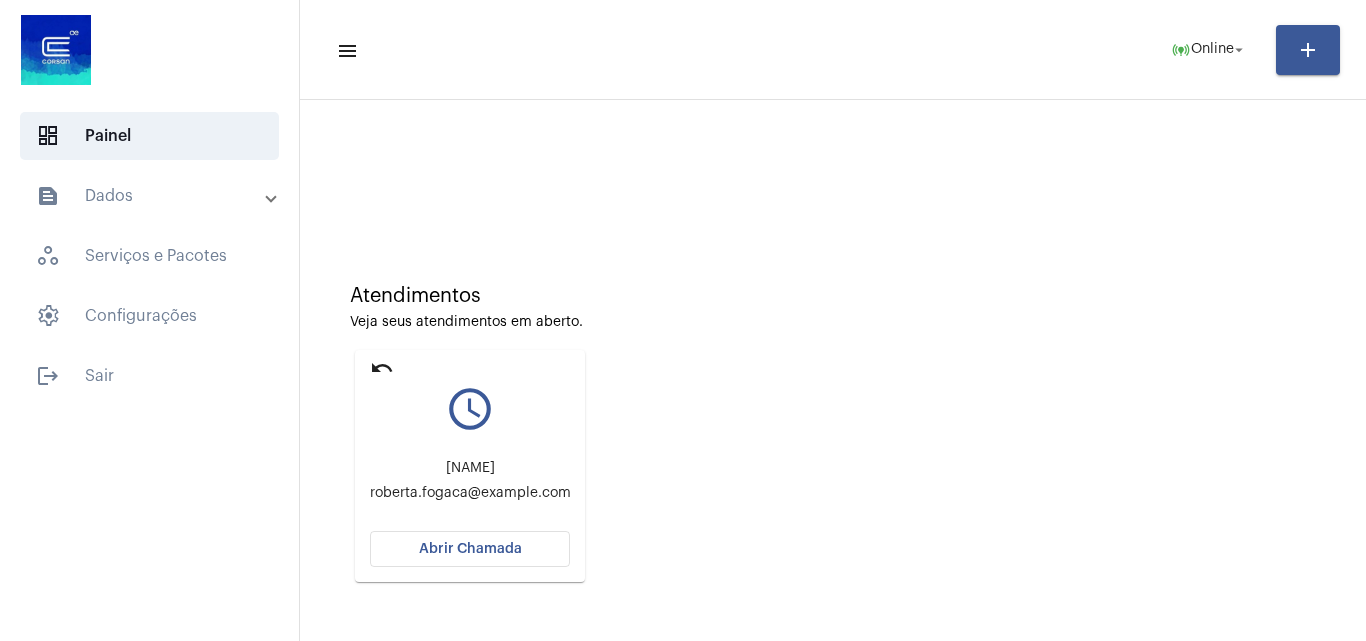type 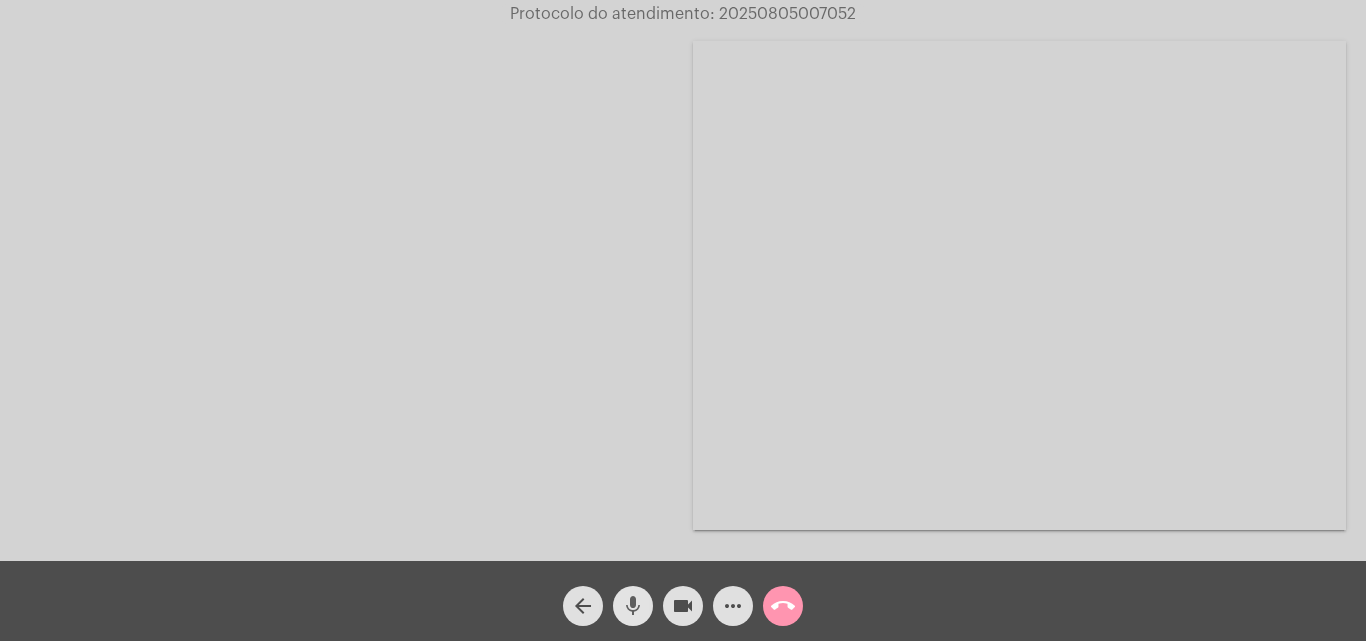 click on "mic" 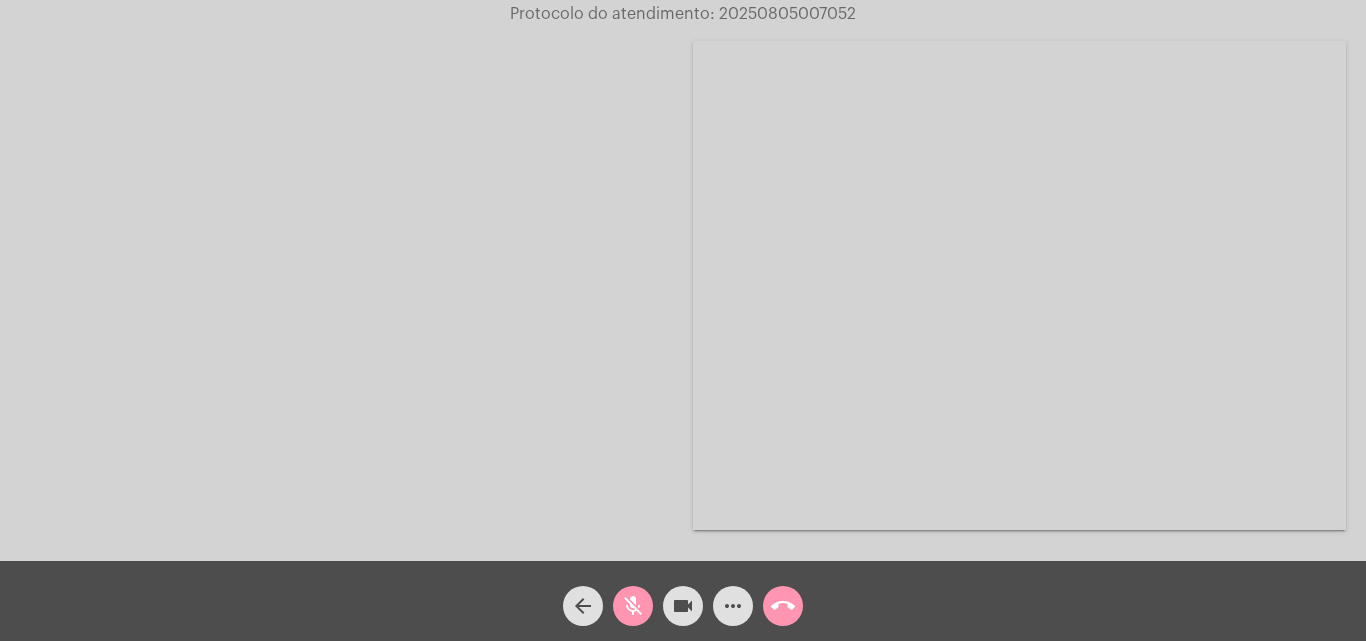 click on "mic_off" 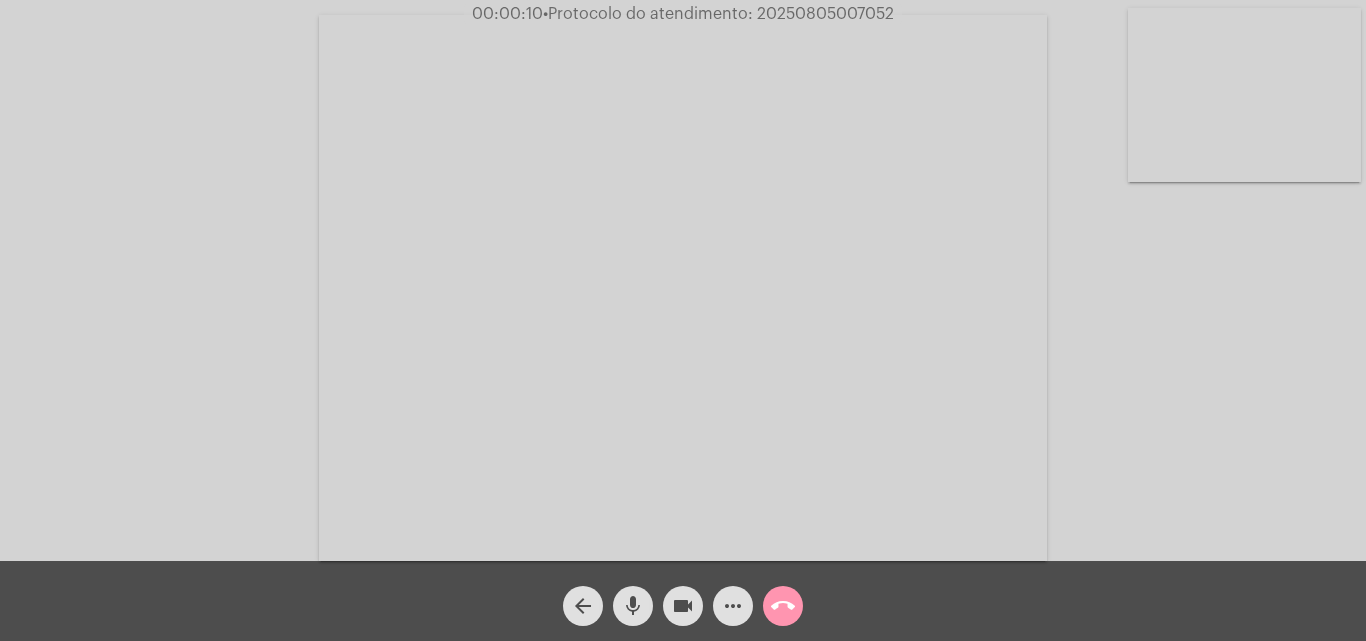 type 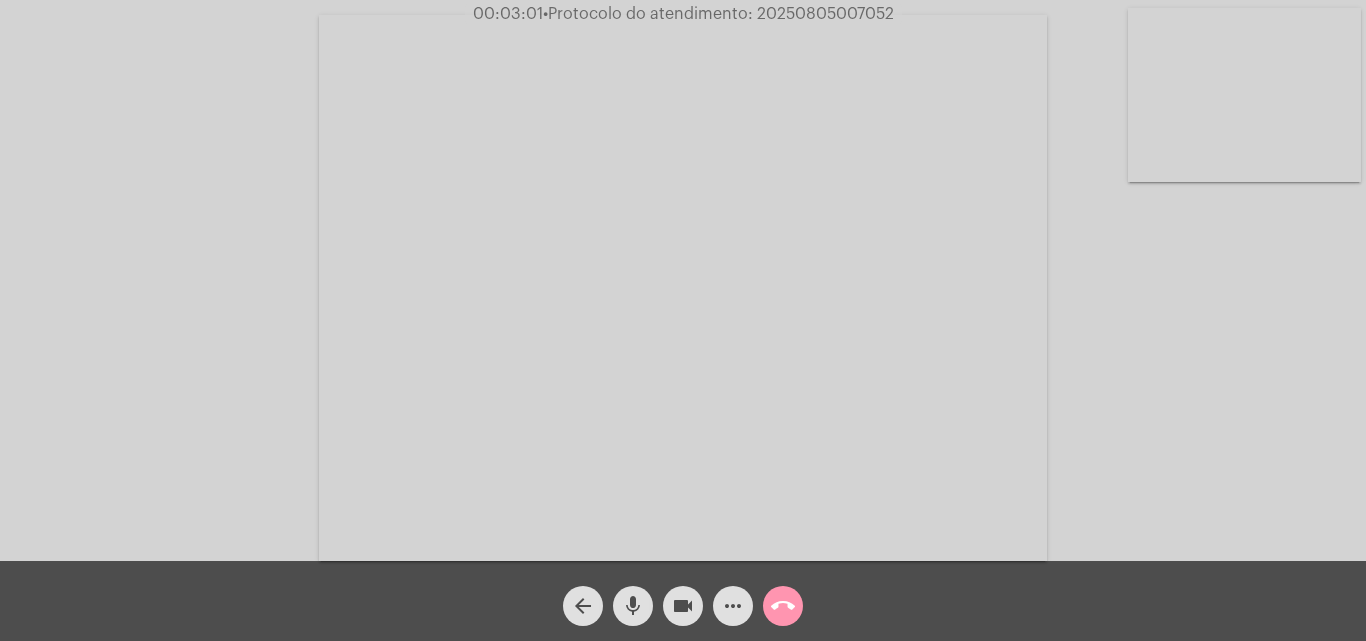 click on "mic" 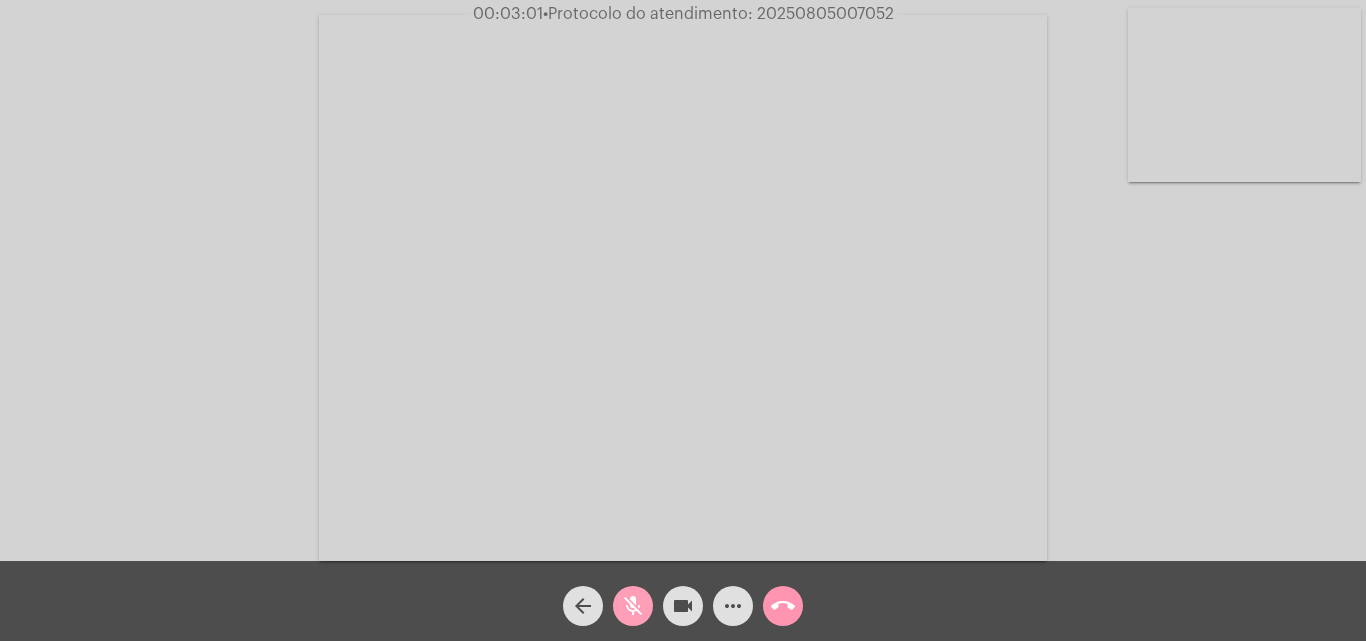 click on "videocam" 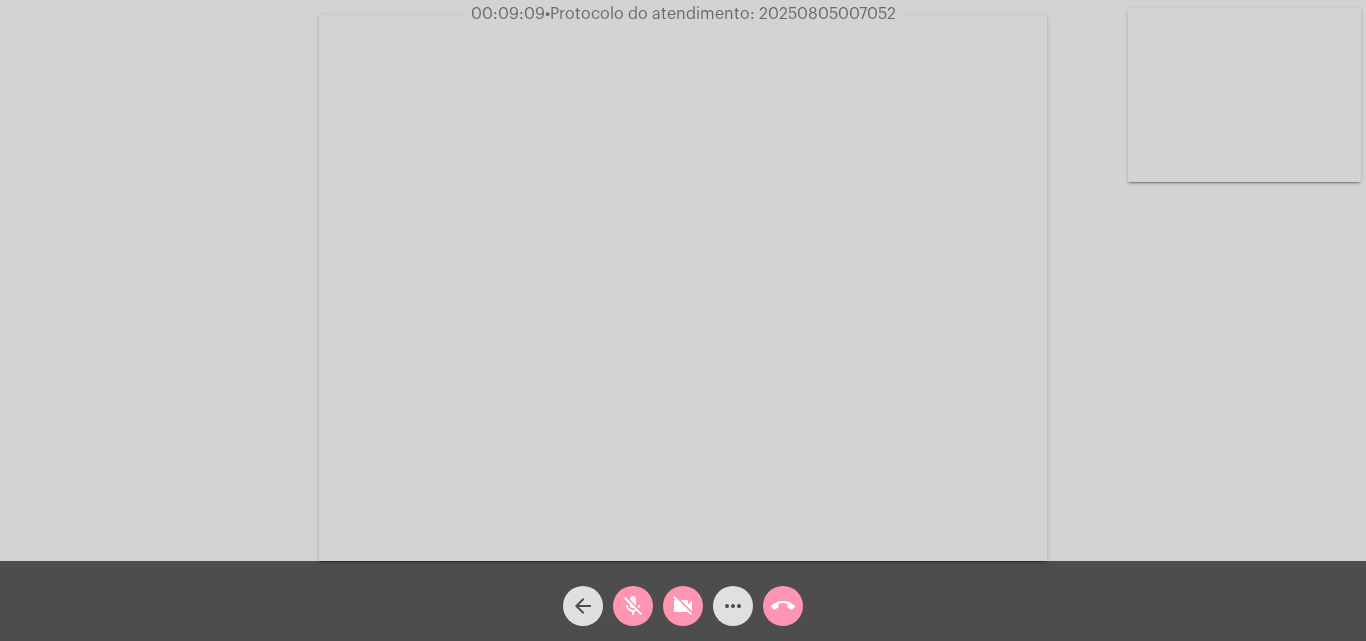 click on "mic_off" 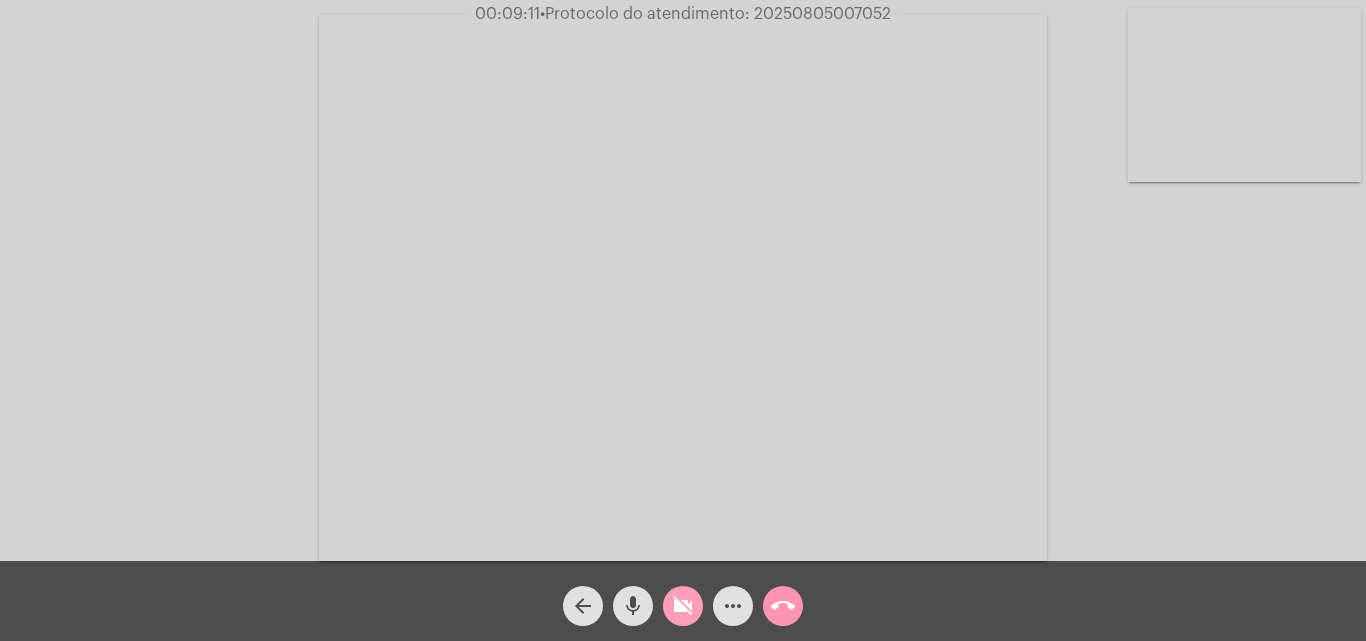 click on "videocam_off" 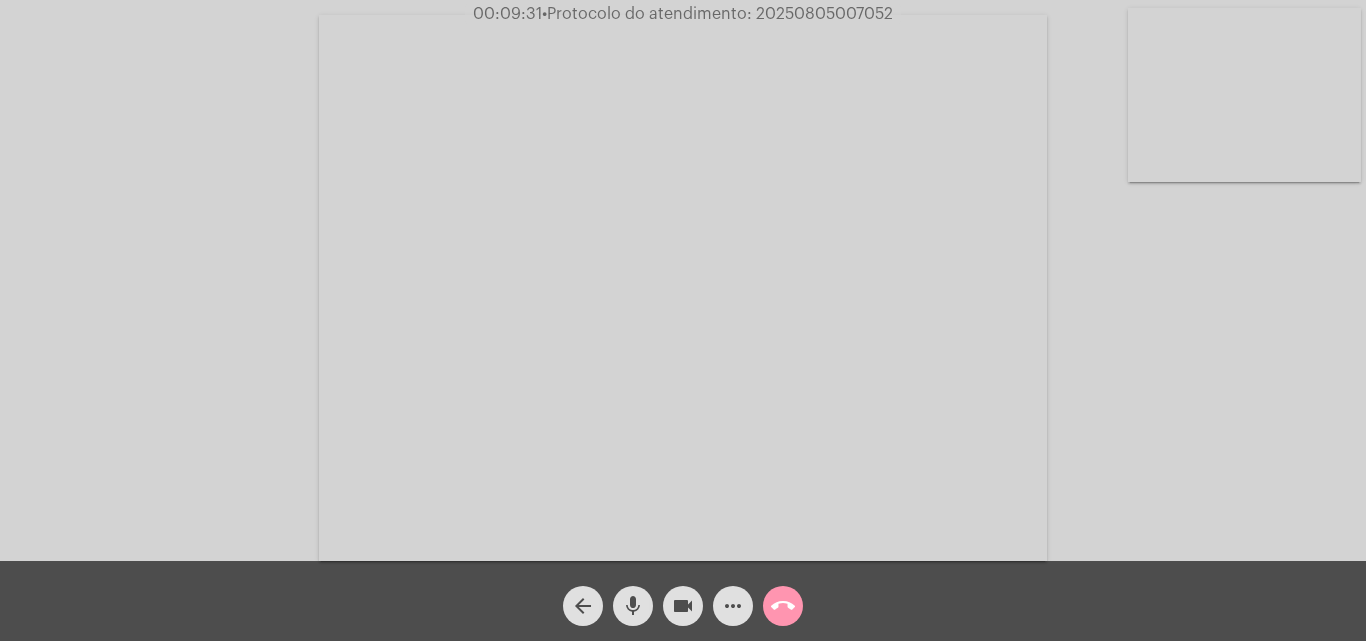 type 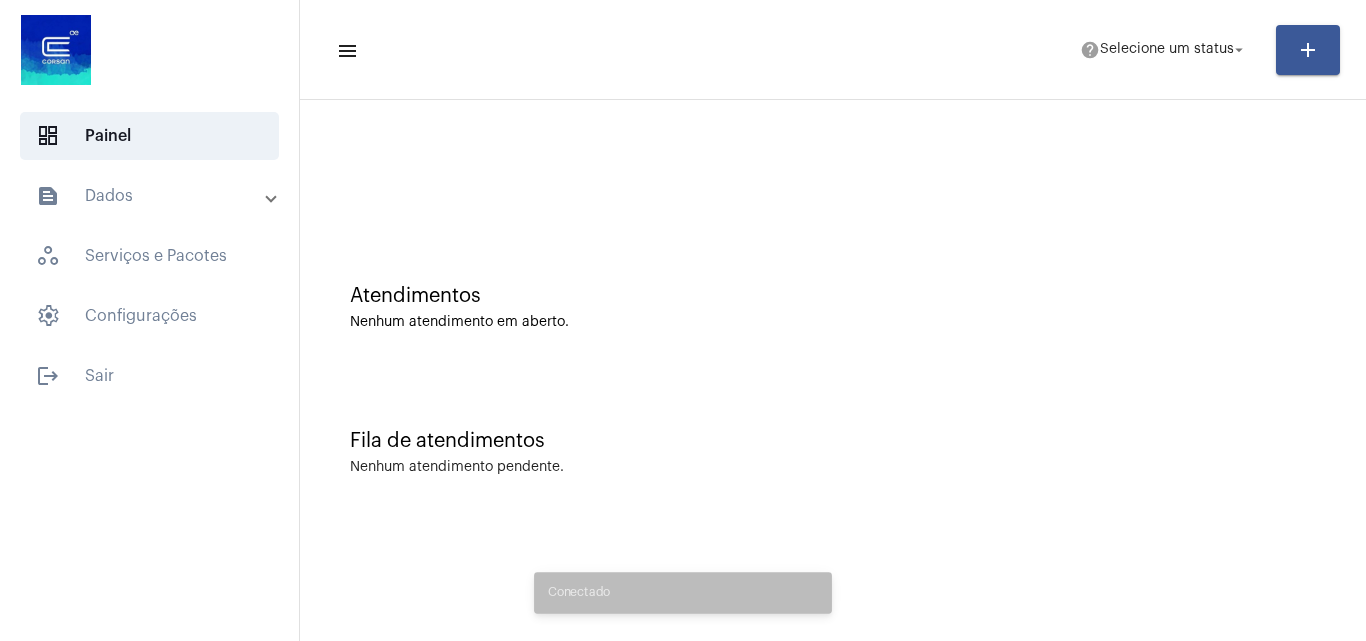 scroll, scrollTop: 0, scrollLeft: 0, axis: both 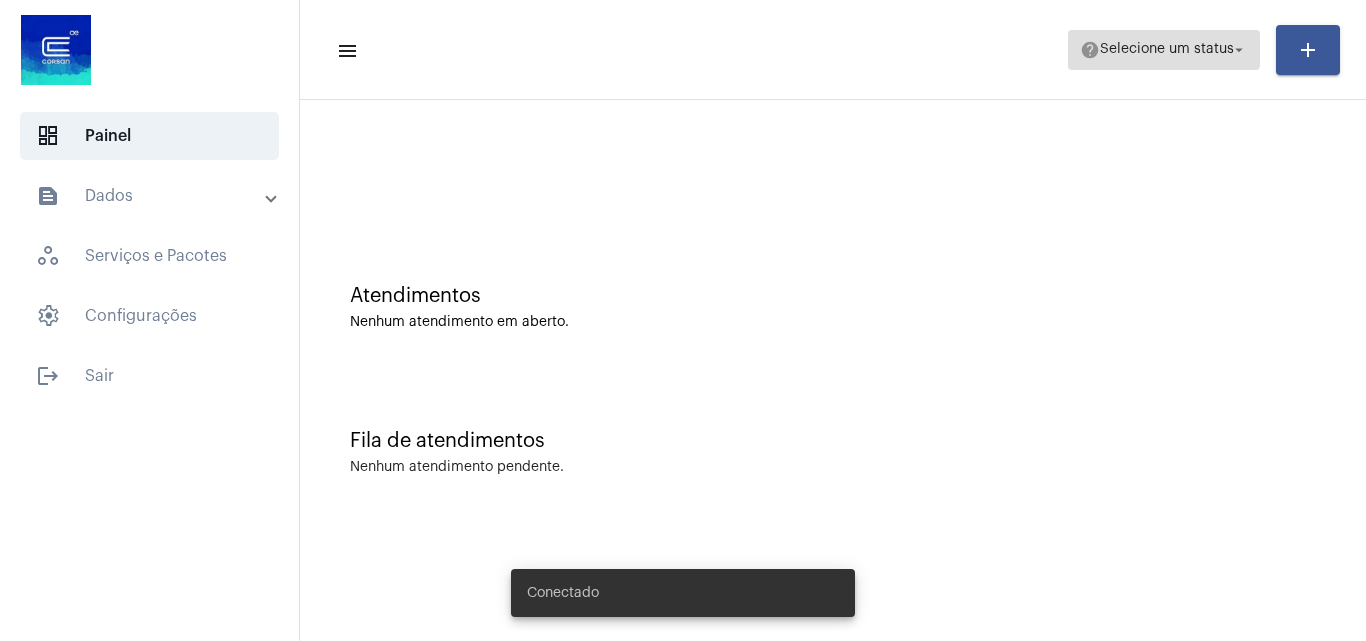 click on "help  Selecione um status arrow_drop_down" 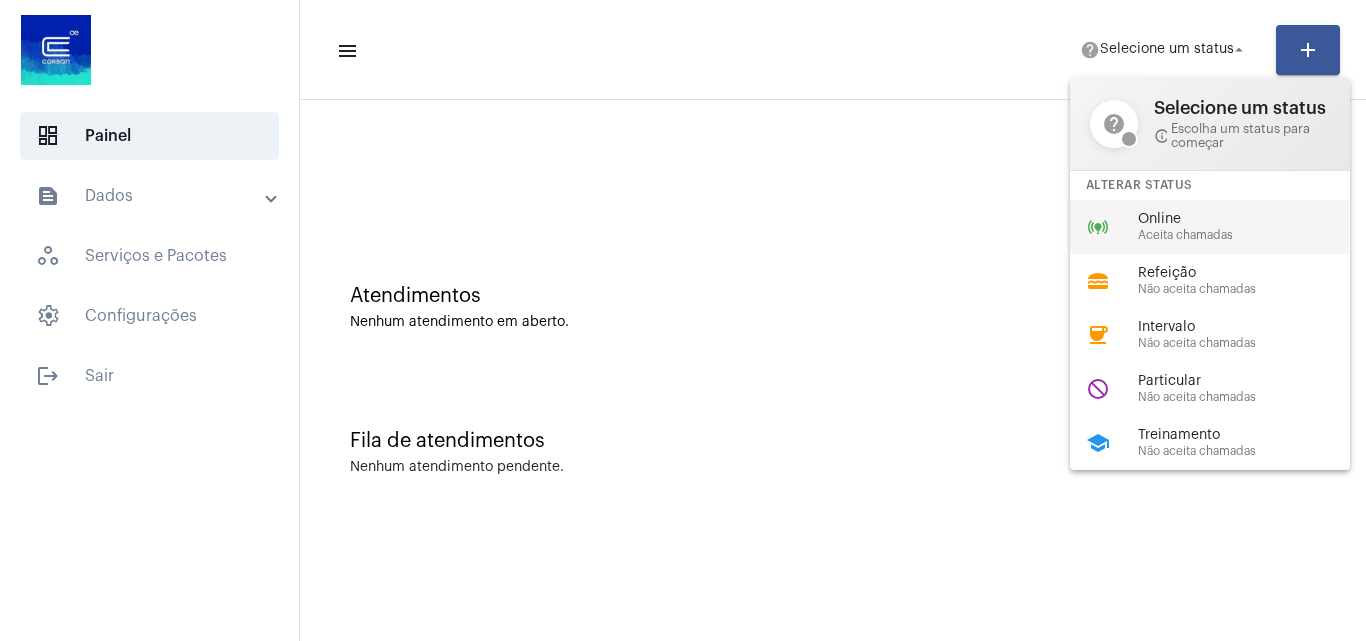 click on "Online" at bounding box center (1252, 219) 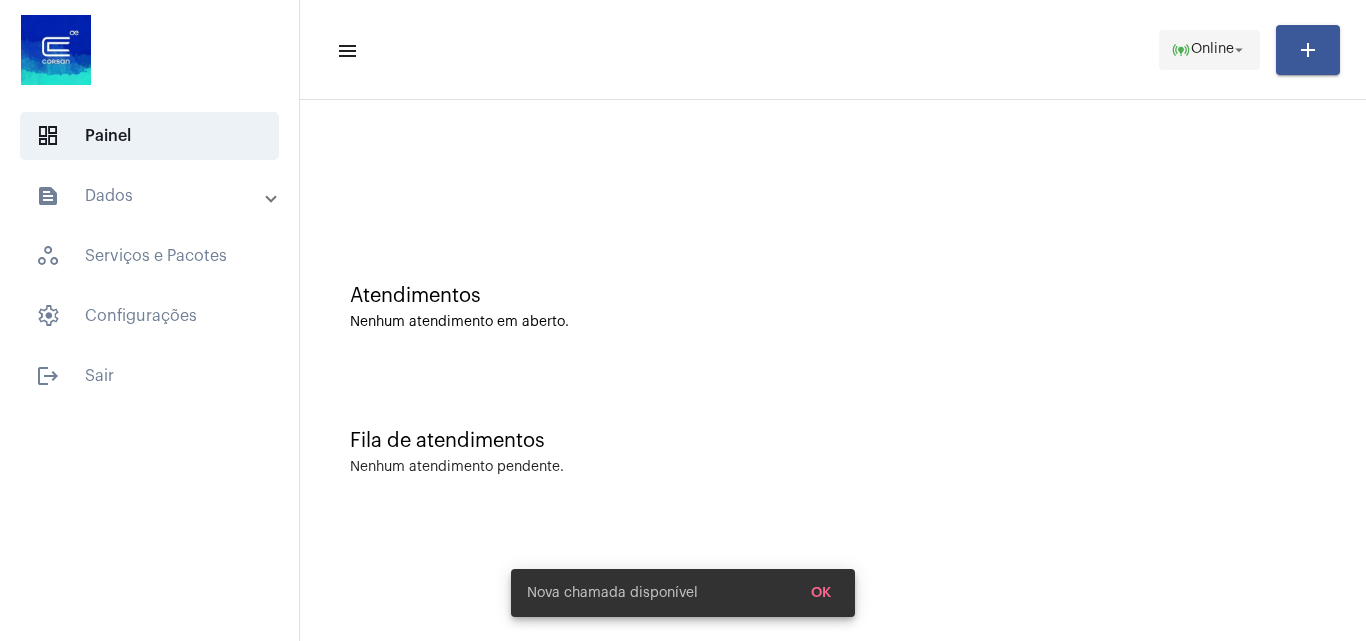 click on "Online" 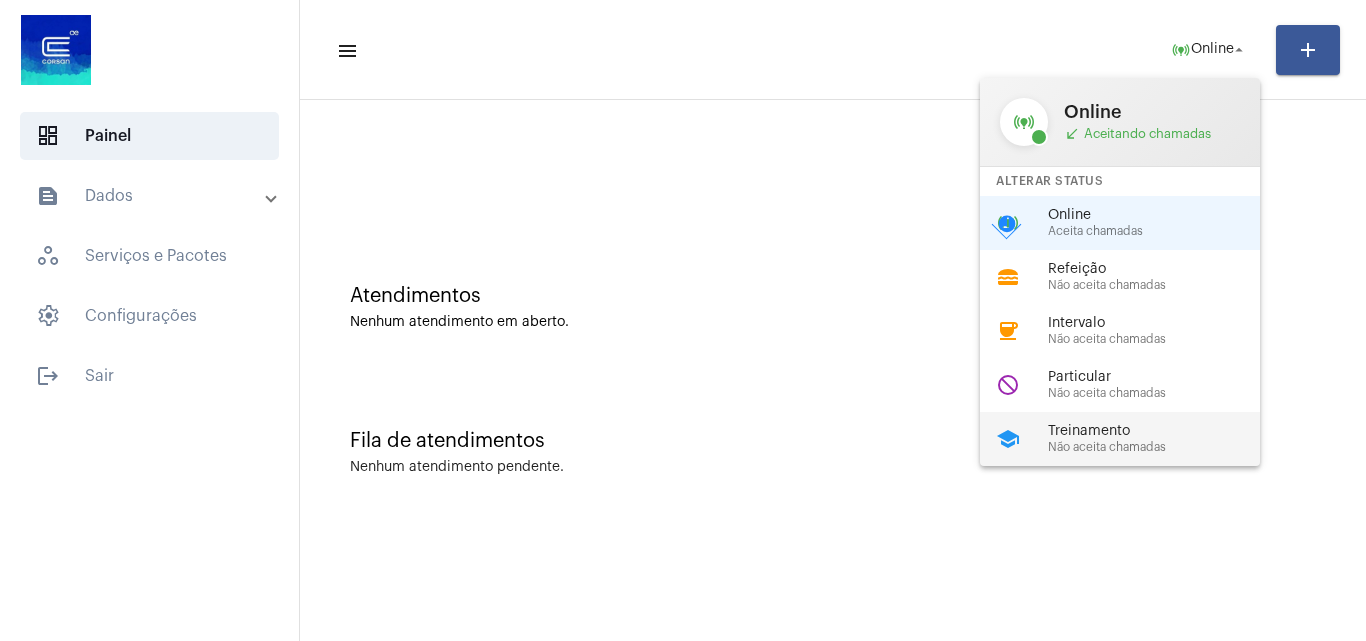 click on "Treinamento  Não aceita chamadas" at bounding box center [1162, 439] 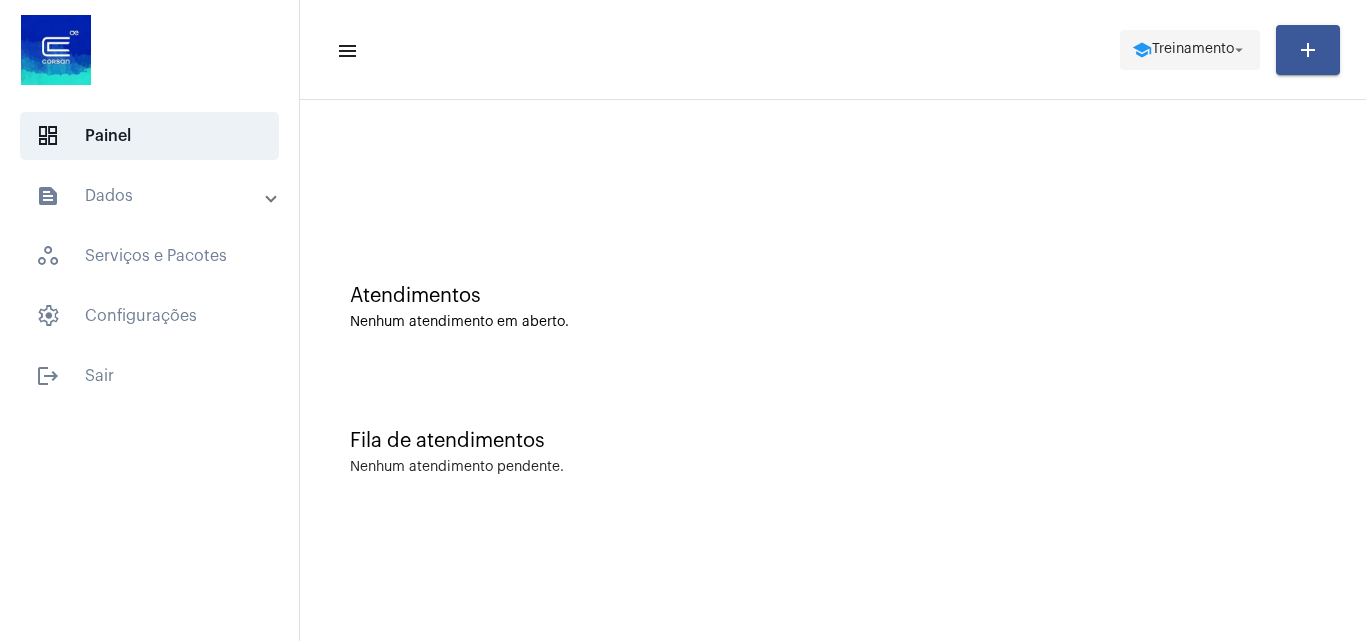 click on "school  Treinamento  arrow_drop_down" 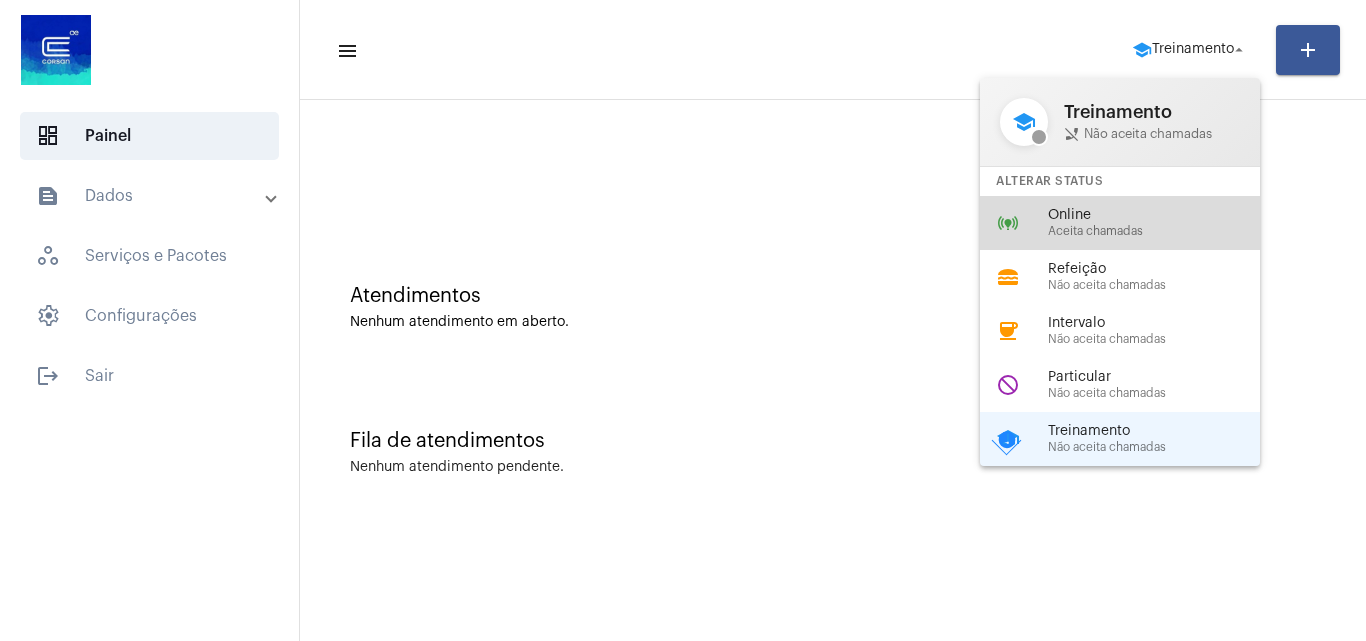 click on "Aceita chamadas" at bounding box center (1162, 231) 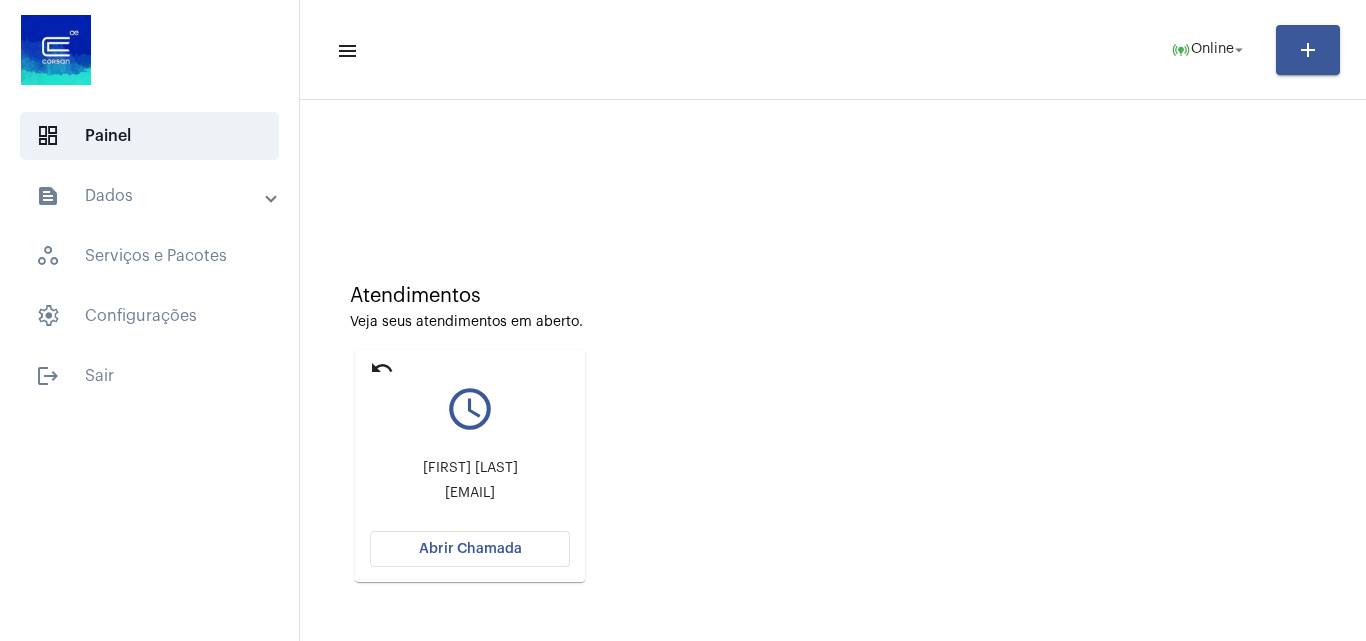 click on "Abrir Chamada" 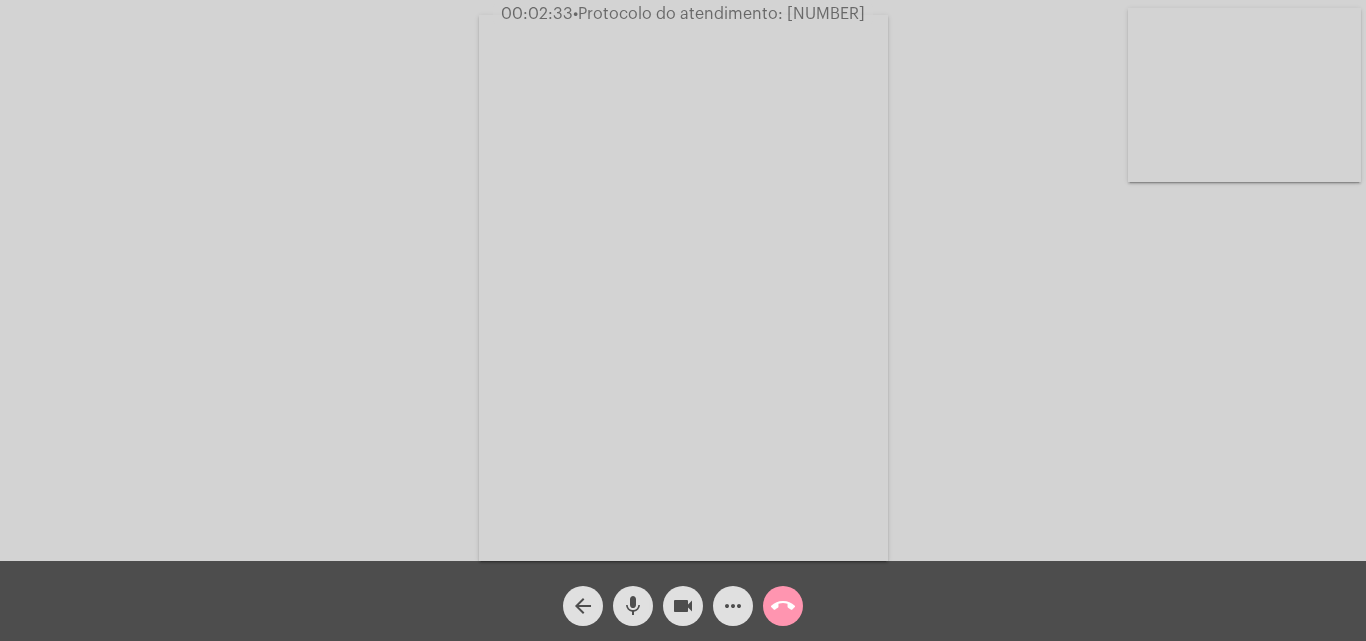 drag, startPoint x: 386, startPoint y: 151, endPoint x: 352, endPoint y: 26, distance: 129.5415 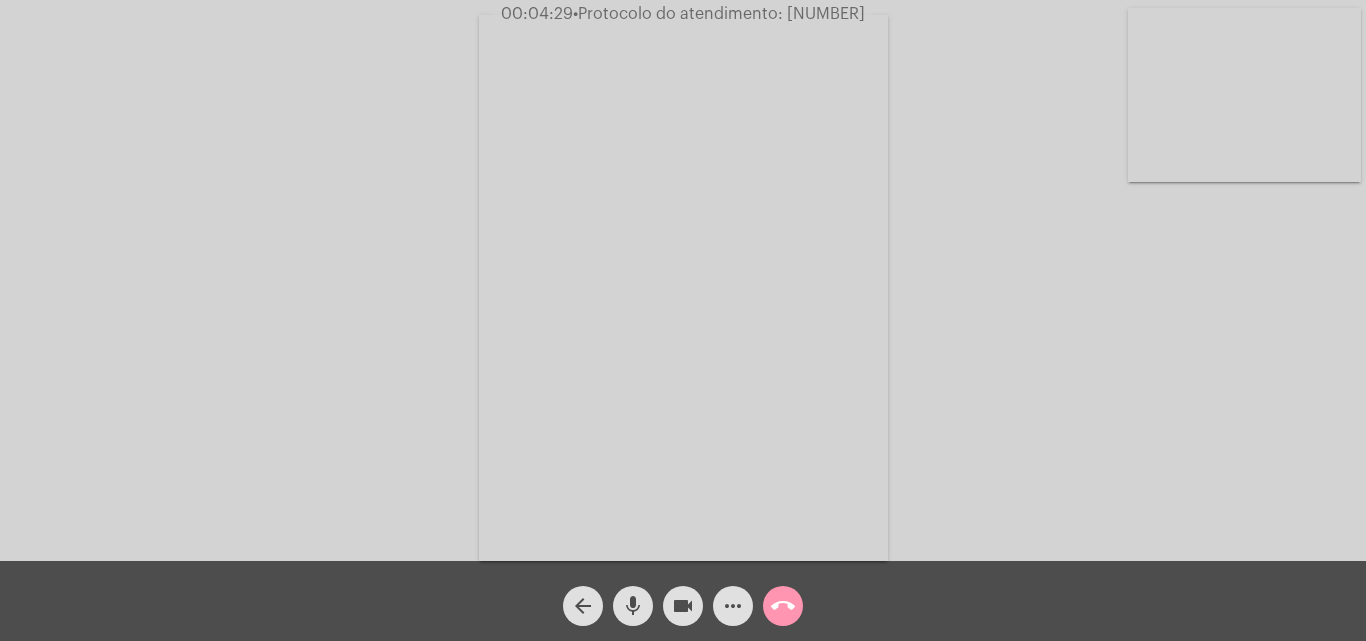 click on "Acessando Câmera e Microfone..." 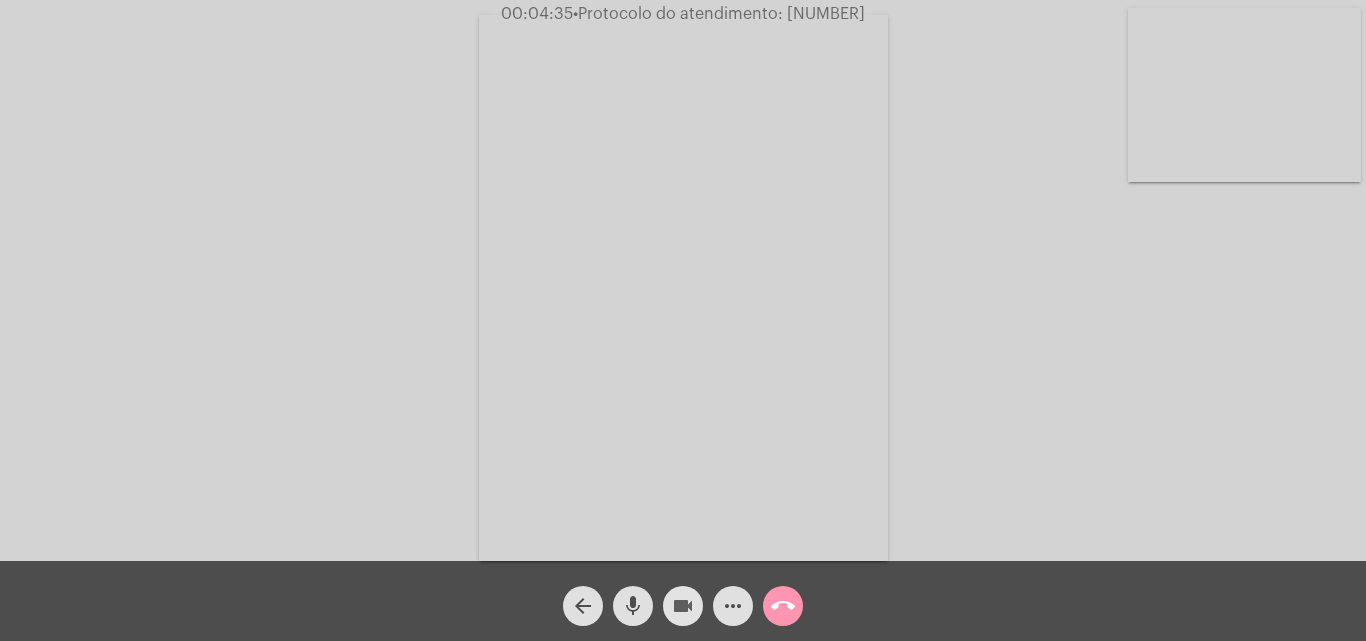 click on "videocam" 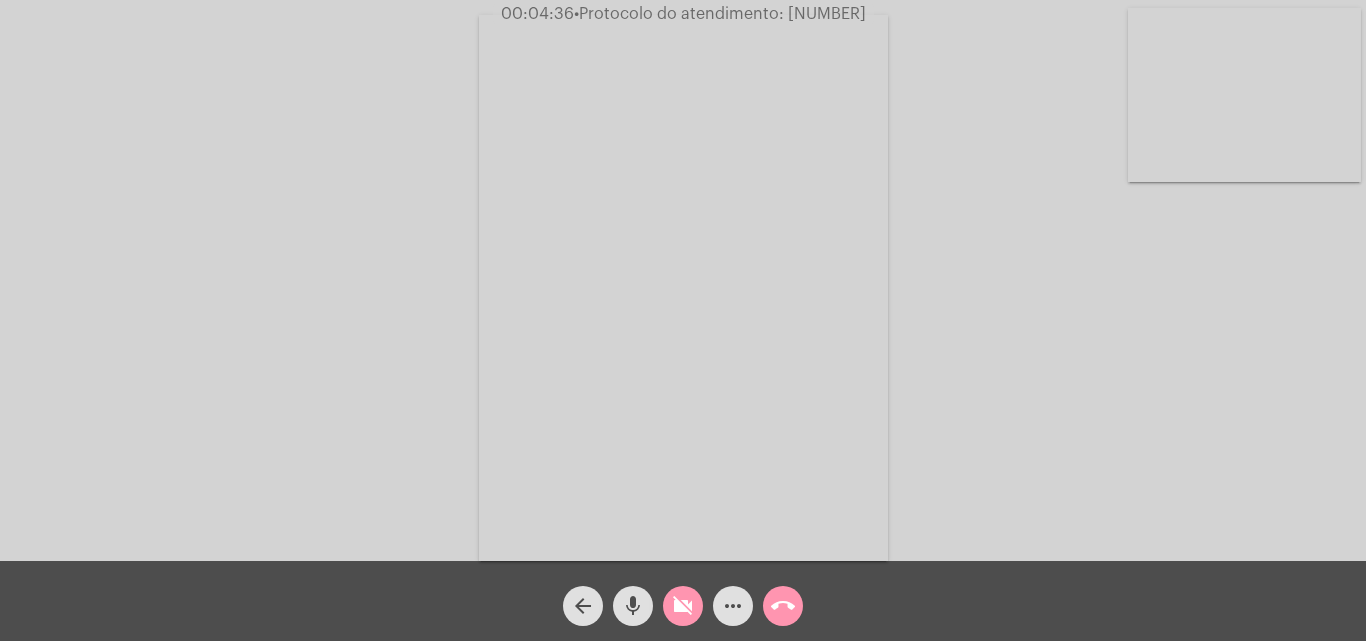 click on "mic" 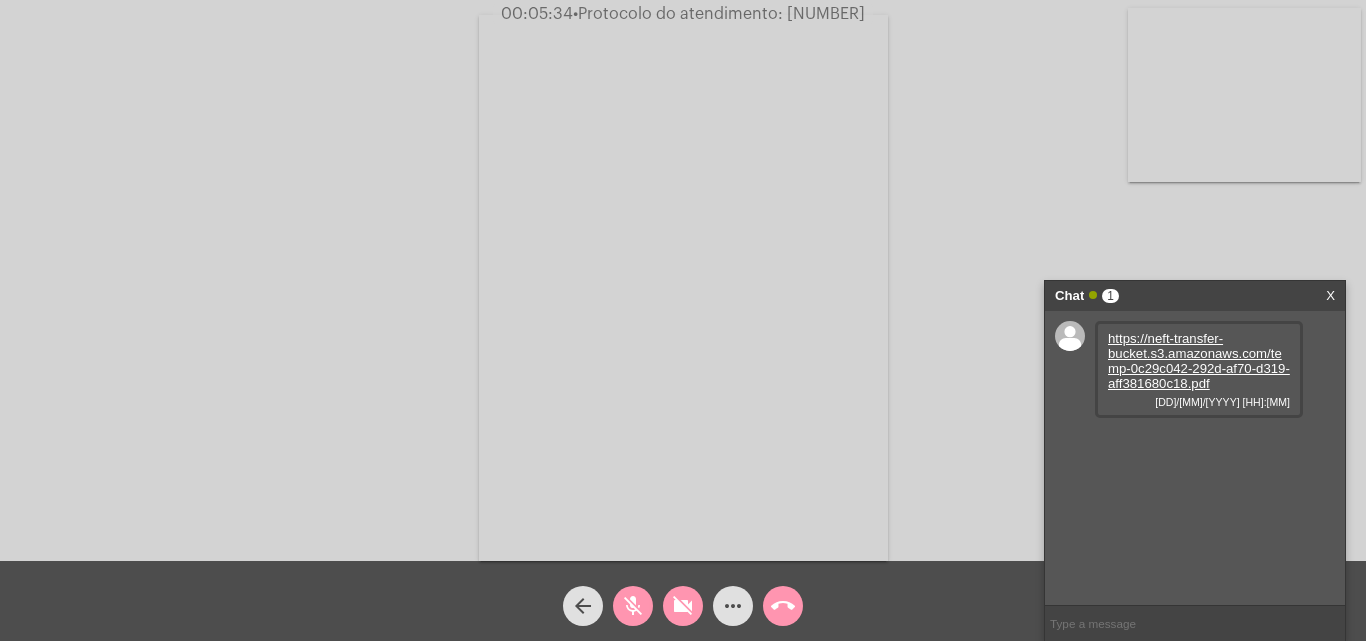 click on "videocam_off" 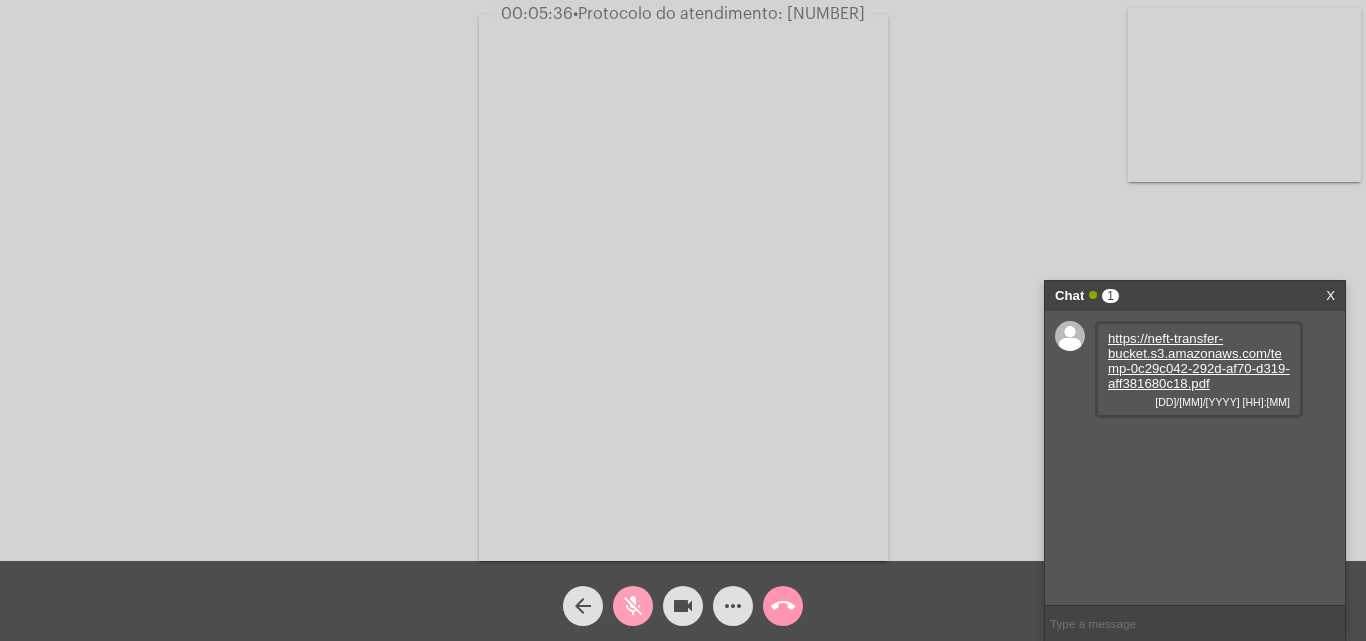 click on "mic_off" 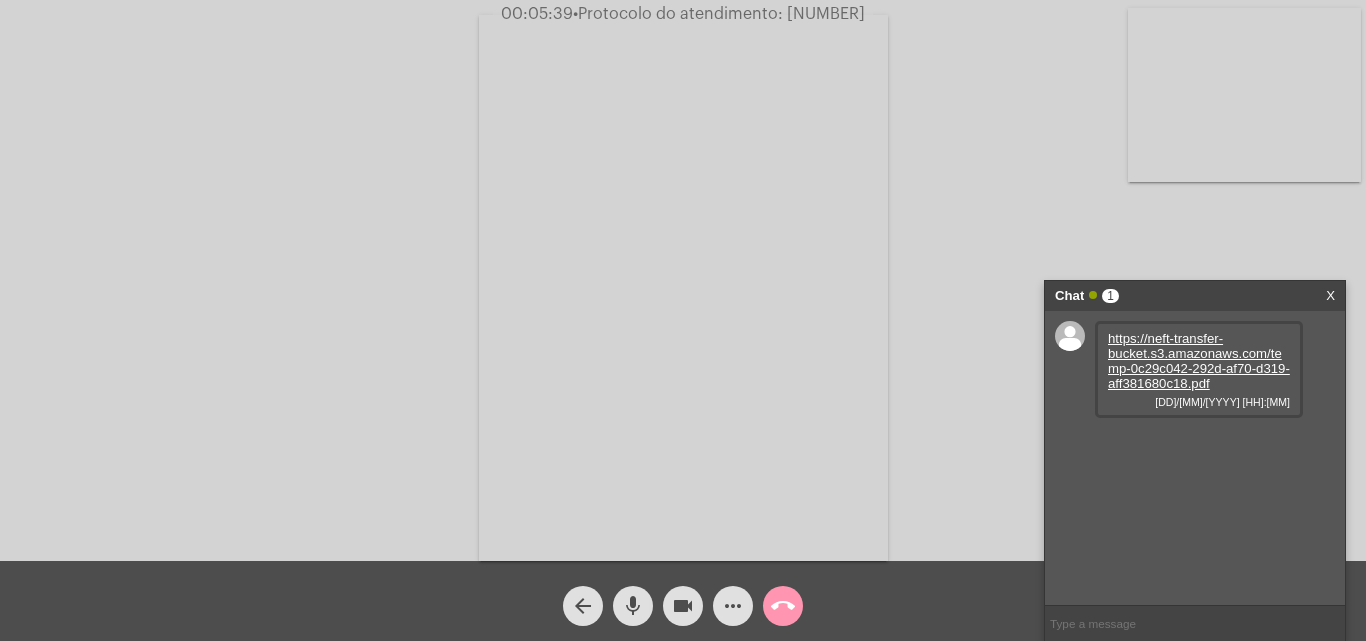 click on "https://neft-transfer-bucket.s3.amazonaws.com/temp-0c29c042-292d-af70-d319-aff381680c18.pdf" at bounding box center (1199, 361) 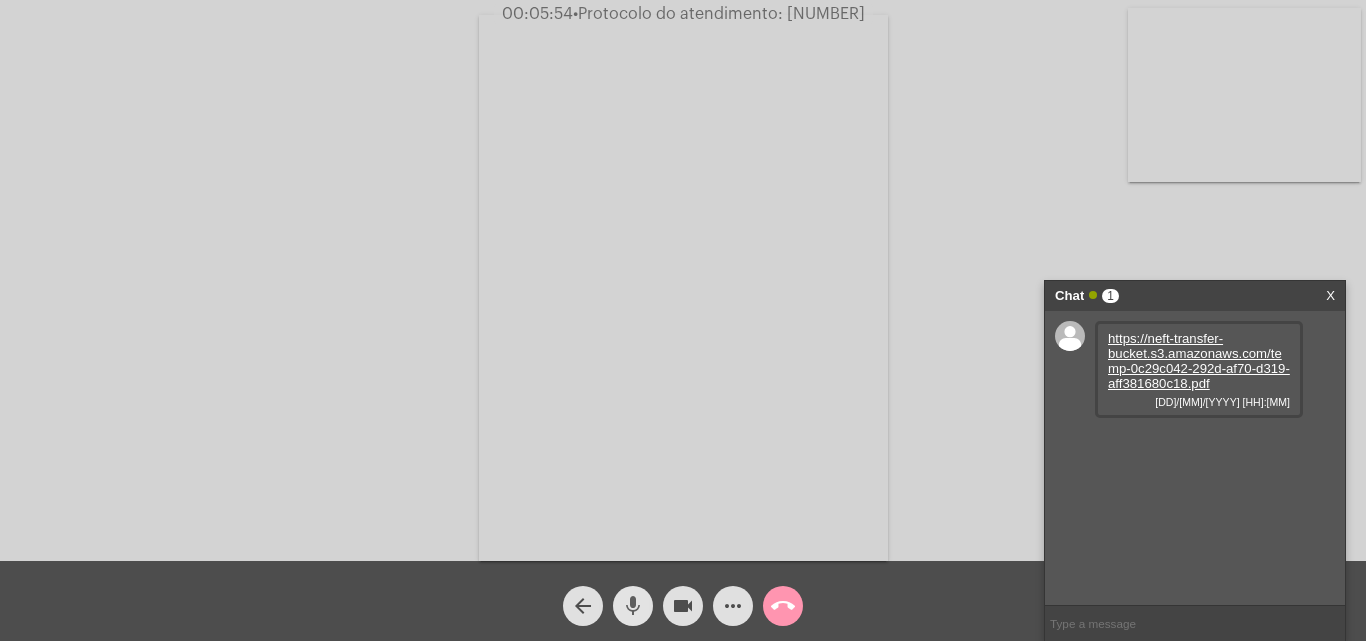 click on "mic" 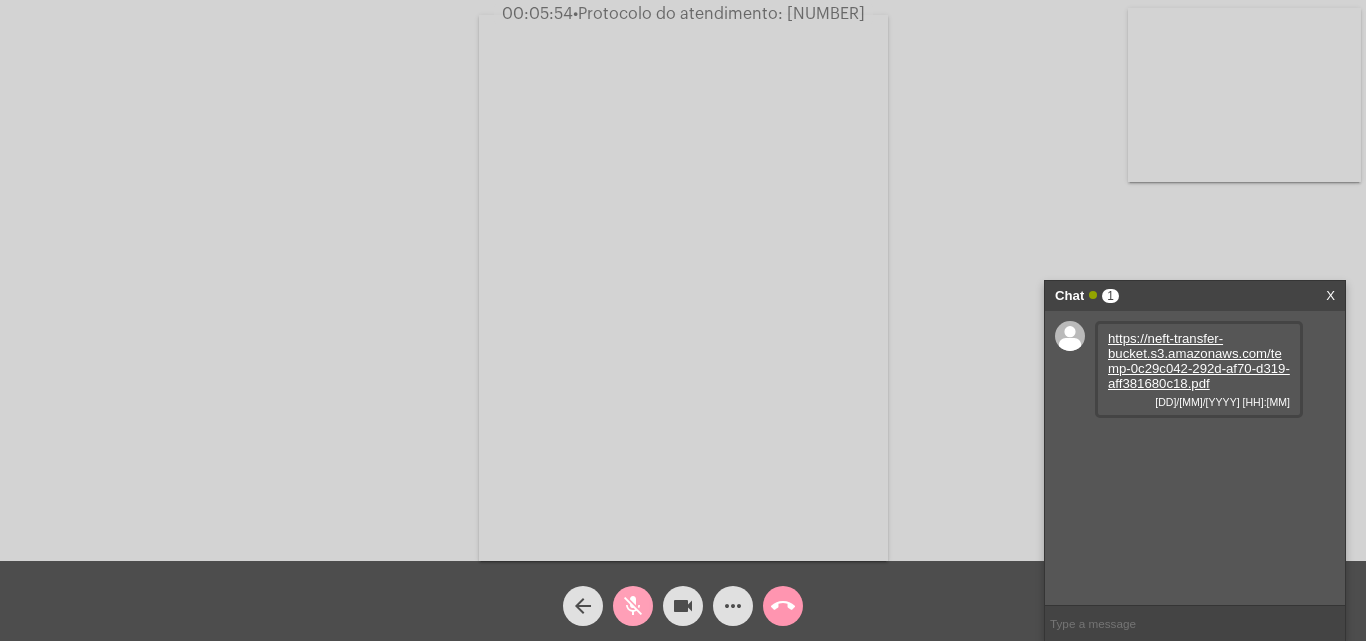 click on "videocam" 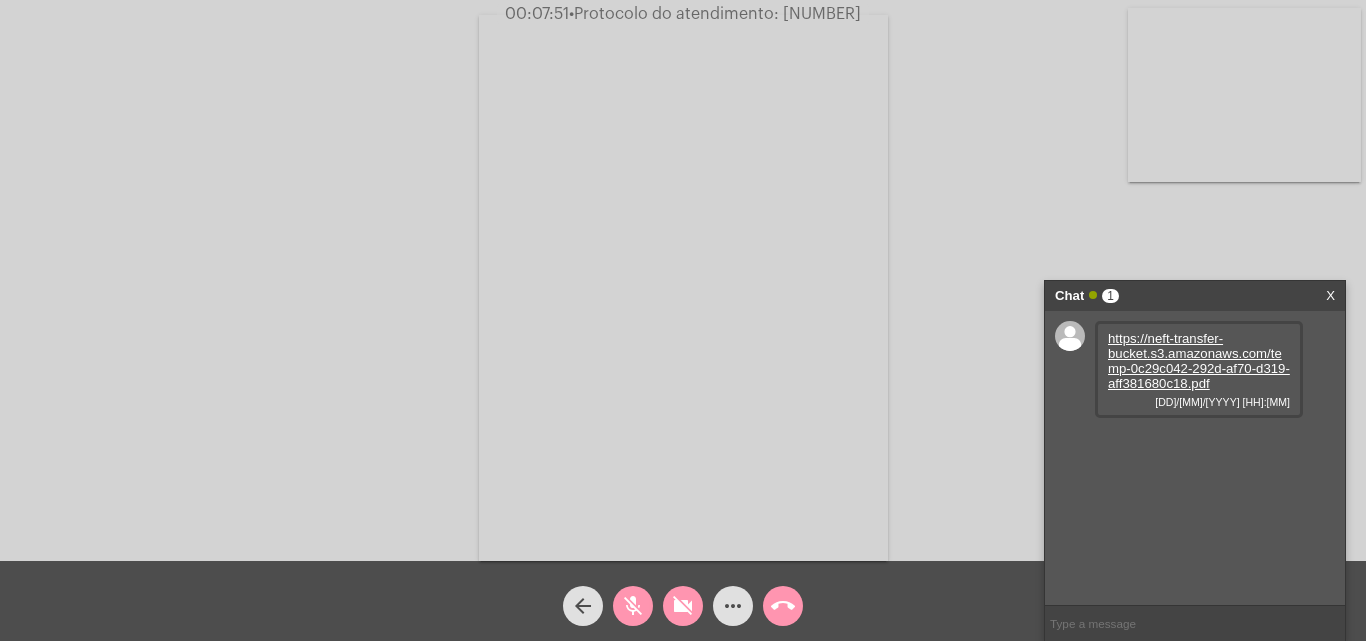 click on "videocam_off" 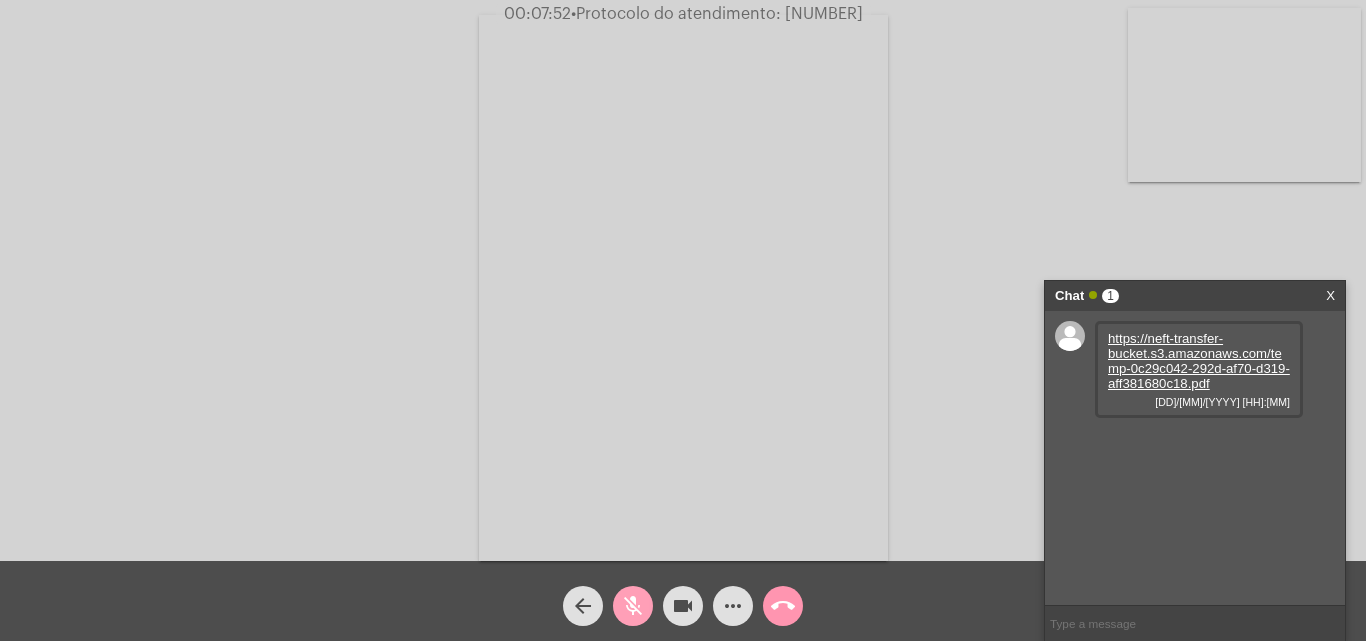 click on "mic_off" 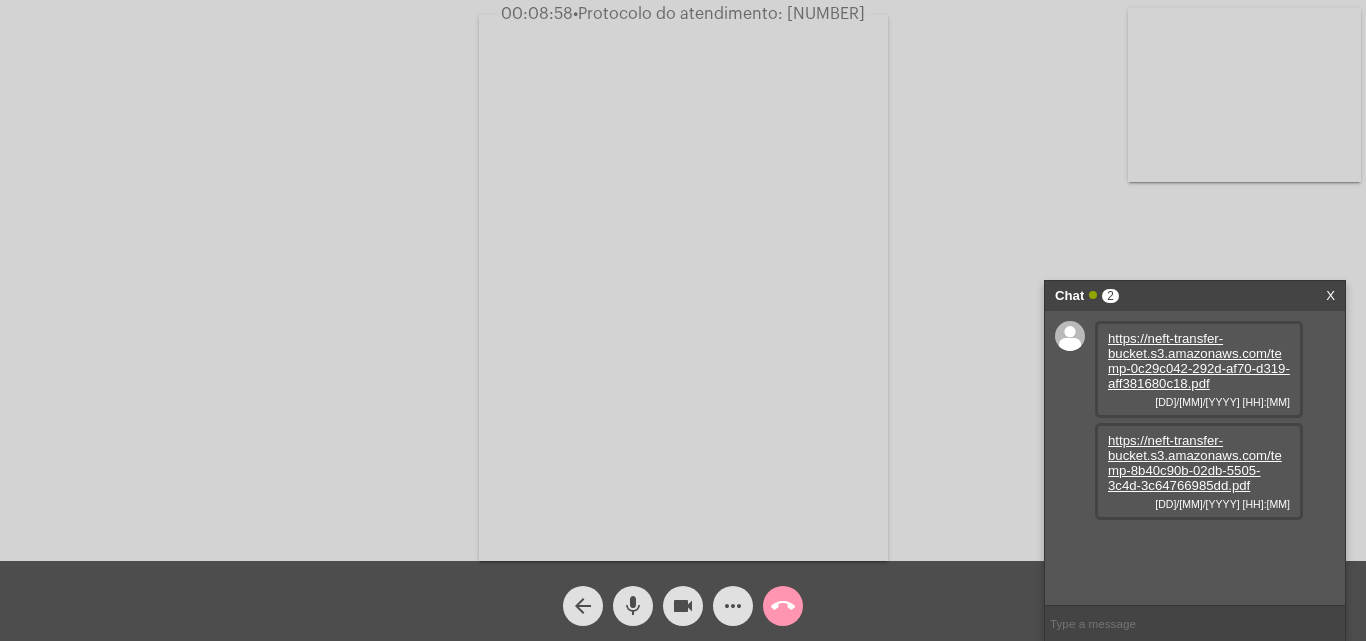 click on "https://neft-transfer-bucket.s3.amazonaws.com/temp-8b40c90b-02db-5505-3c4d-3c64766985dd.pdf" at bounding box center [1195, 463] 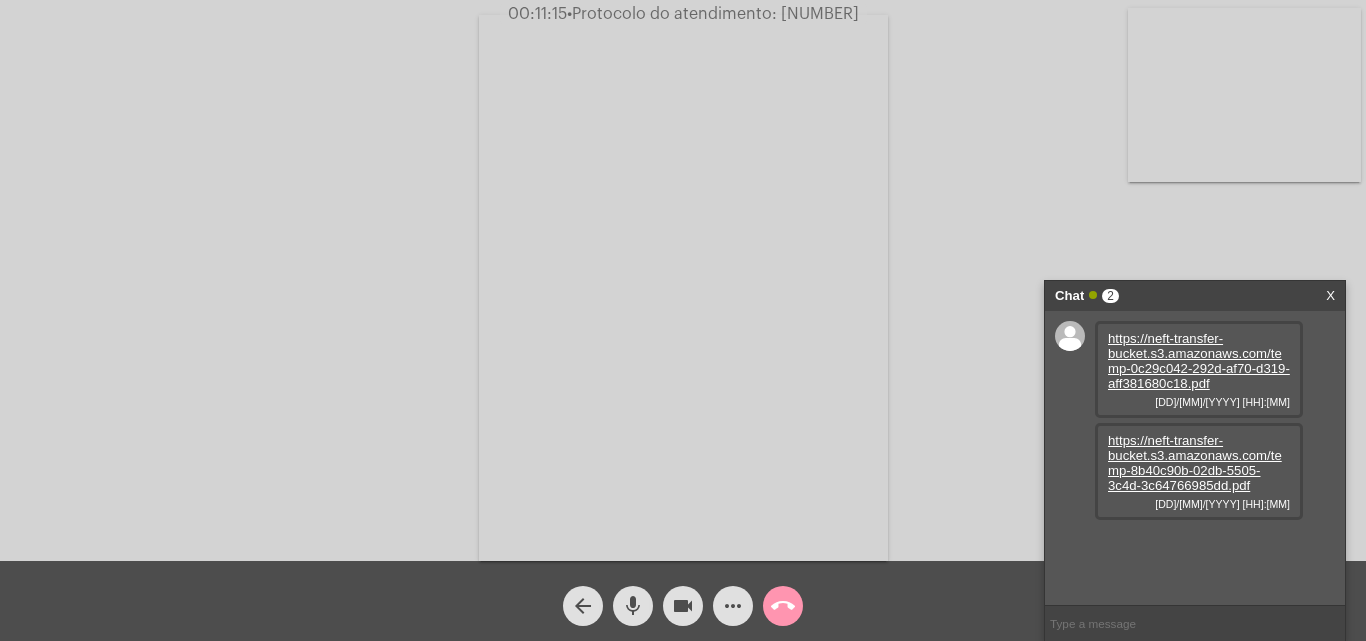 click on "•  Protocolo do atendimento: [NUMBER]" 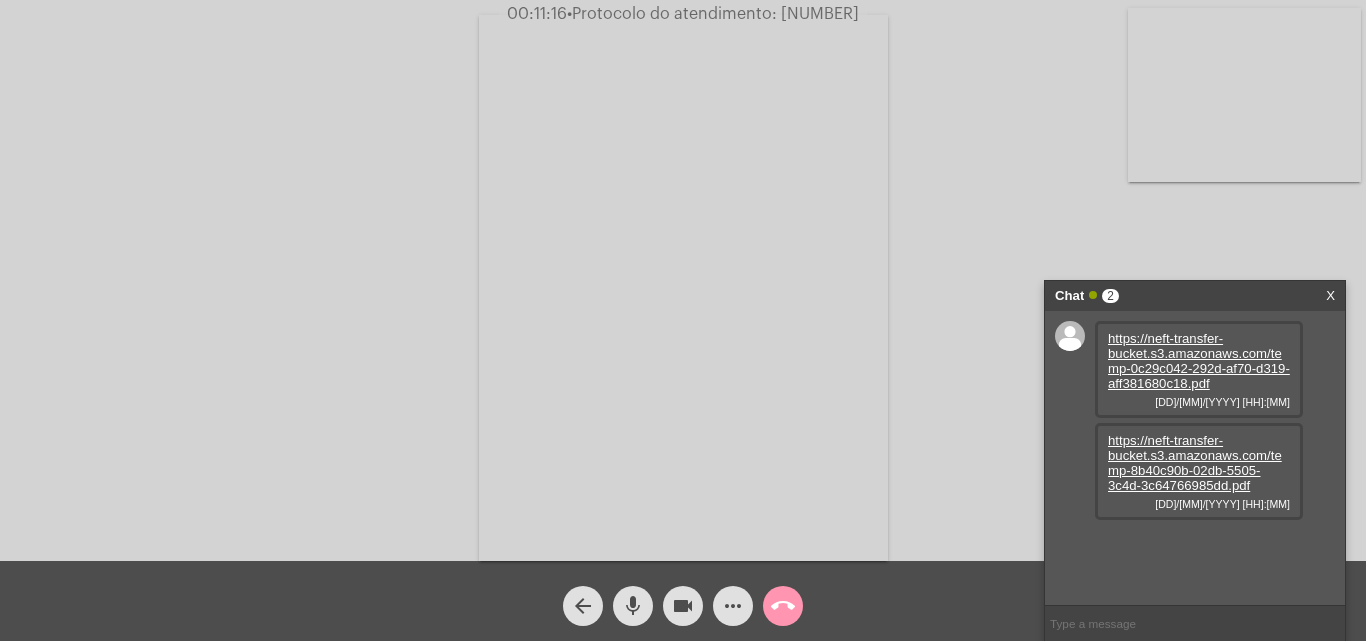 copy on "[NUMBER]" 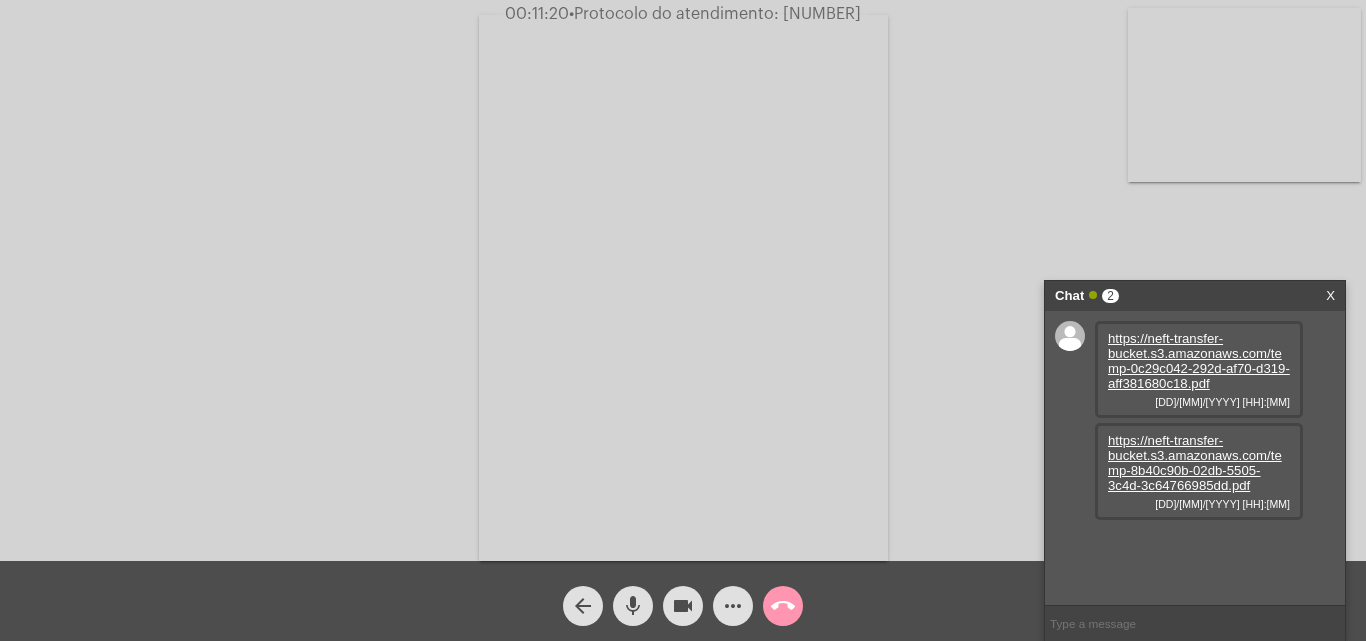drag, startPoint x: 270, startPoint y: 135, endPoint x: 324, endPoint y: 155, distance: 57.58472 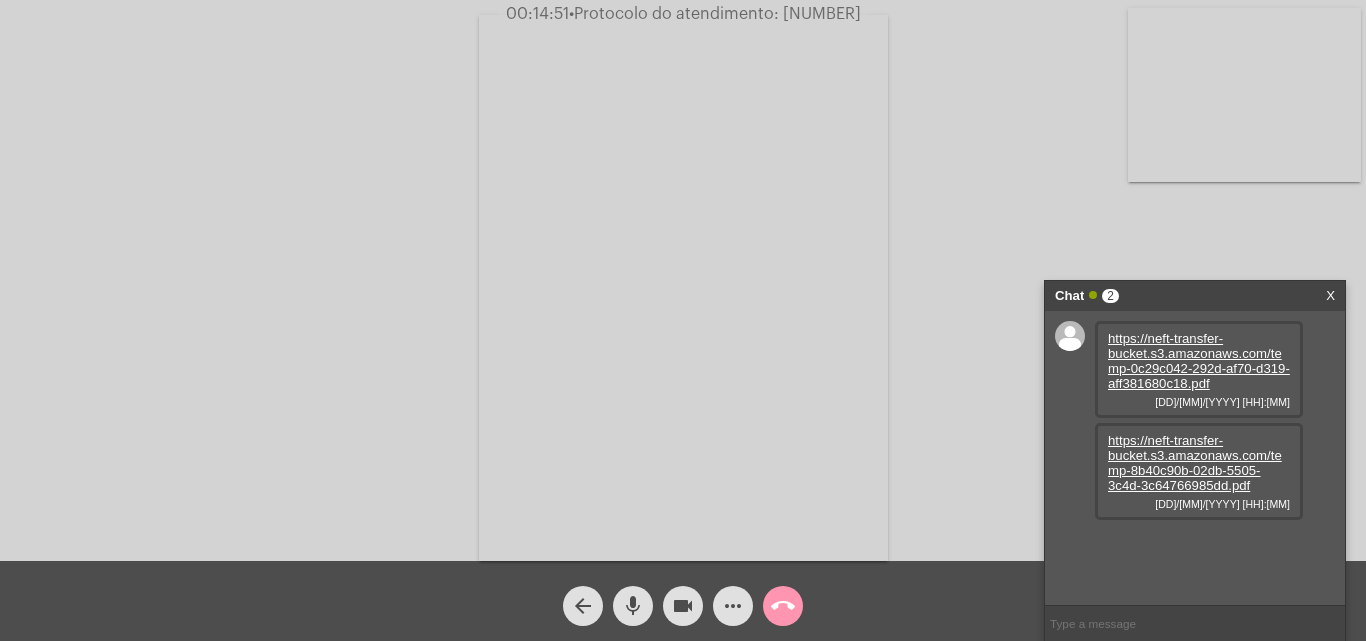 click on "[HH]:[MM]:[MM] •  Protocolo do atendimento: [NUMBER]" 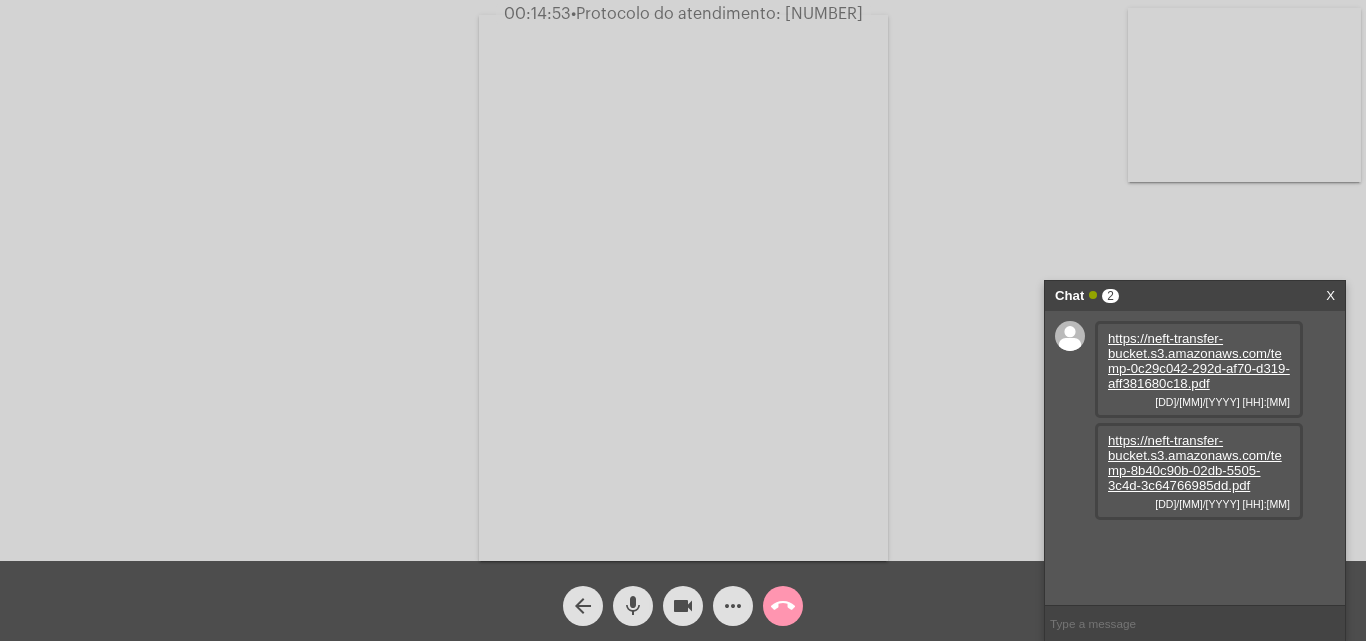 copy on "[NUMBER]" 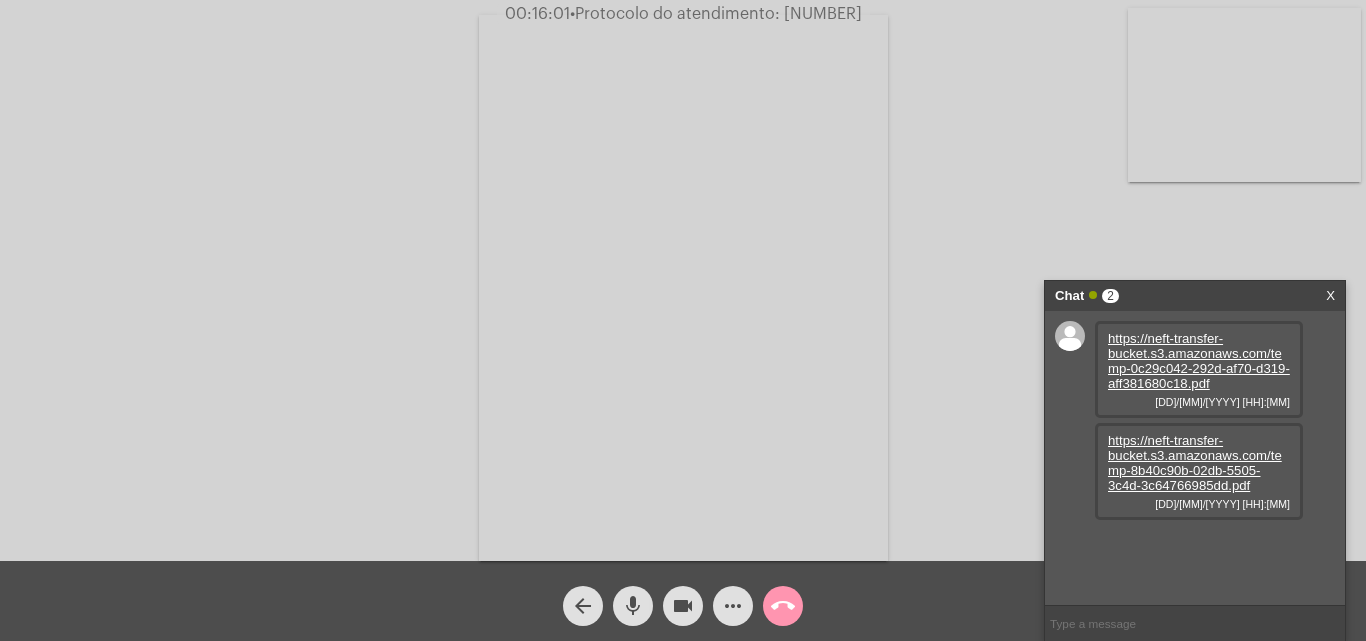click on "call_end" 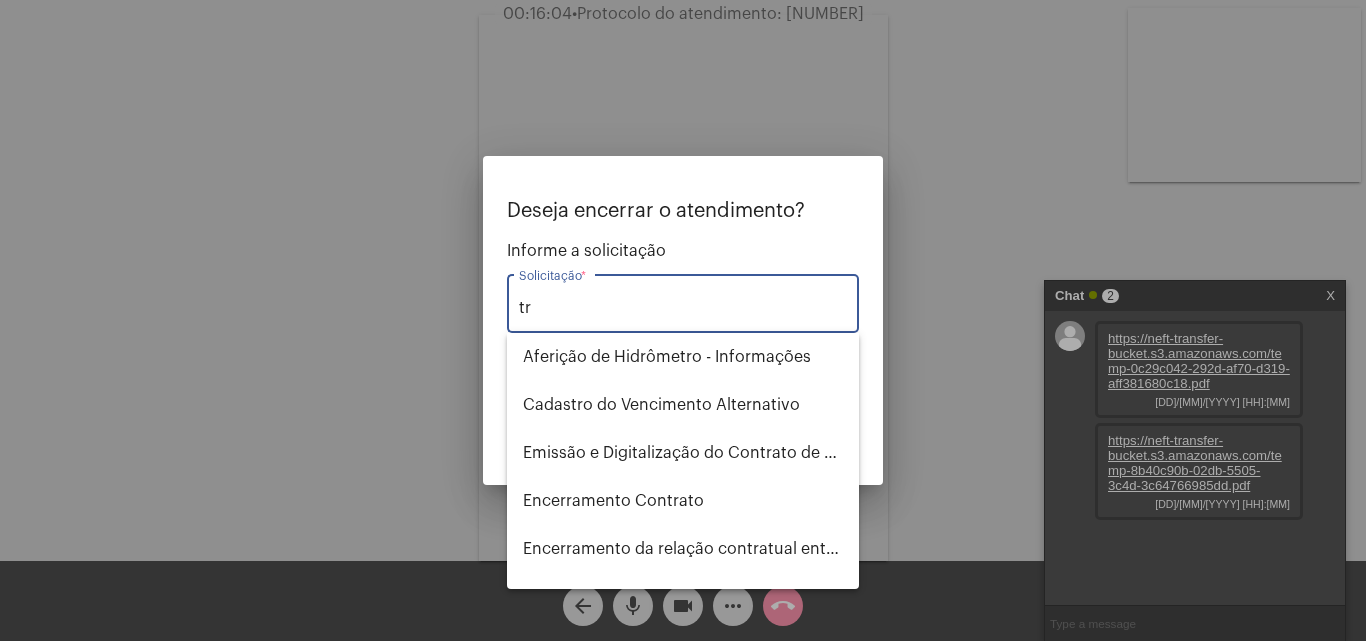 type on "t" 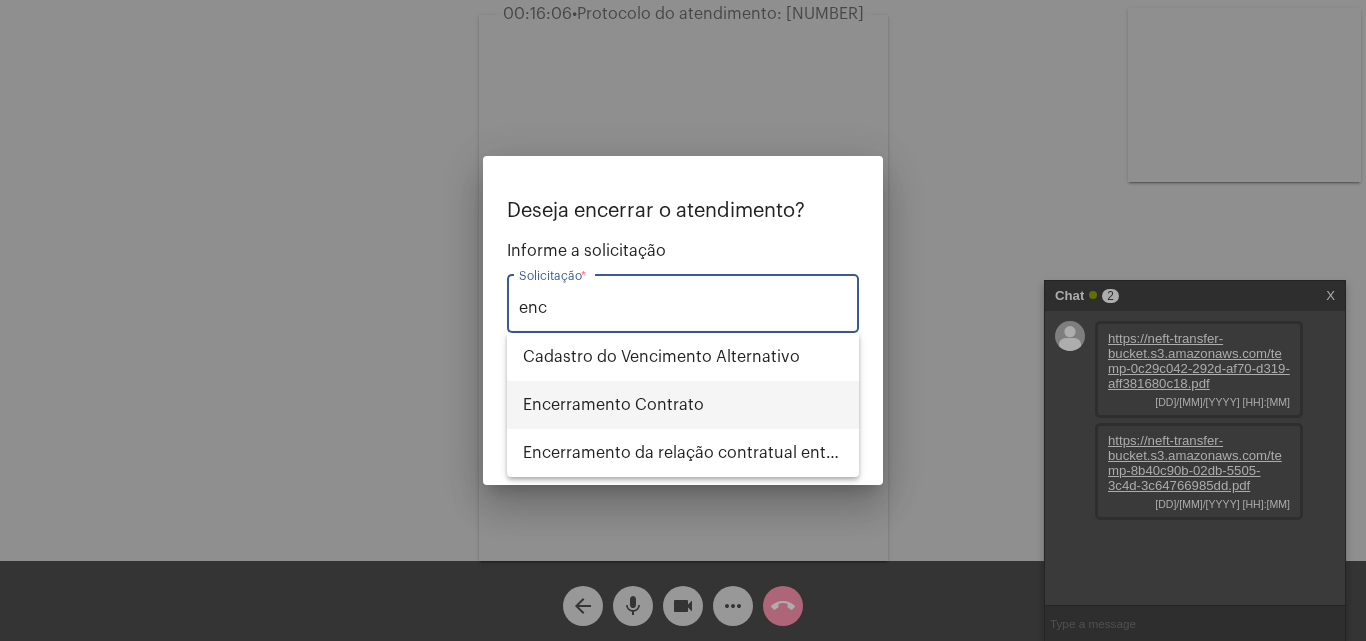 click on "Encerramento Contrato" at bounding box center [683, 405] 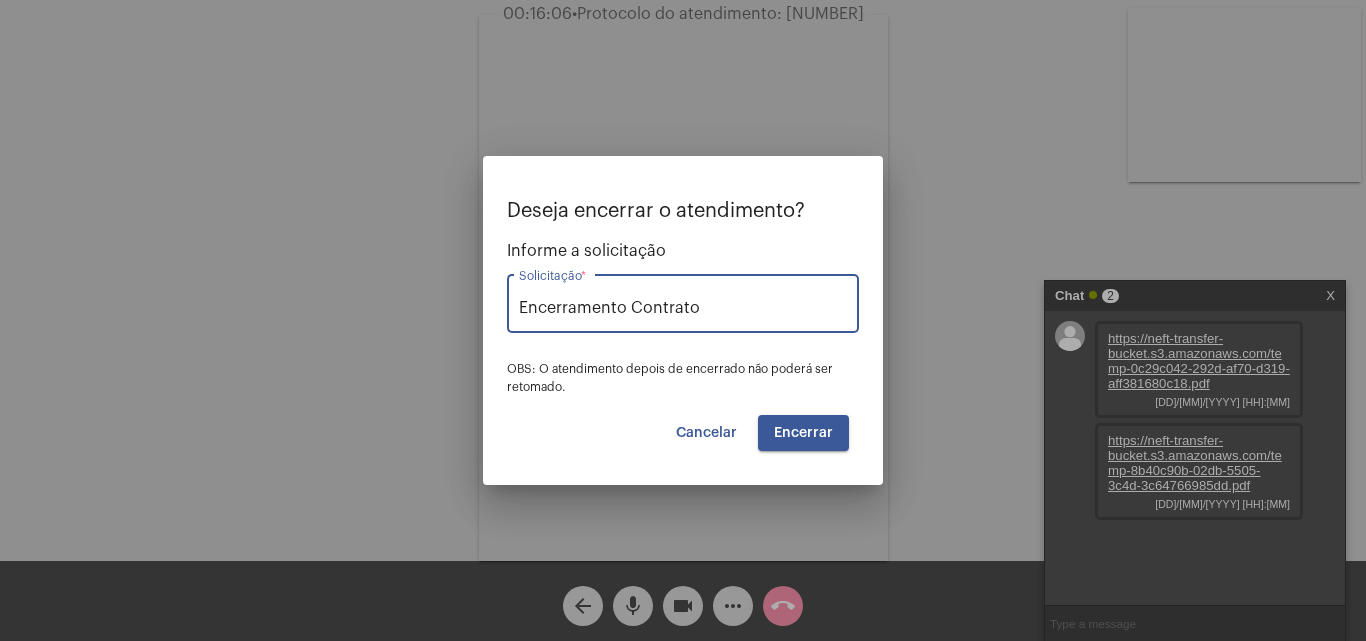 click on "Encerrar" at bounding box center [803, 433] 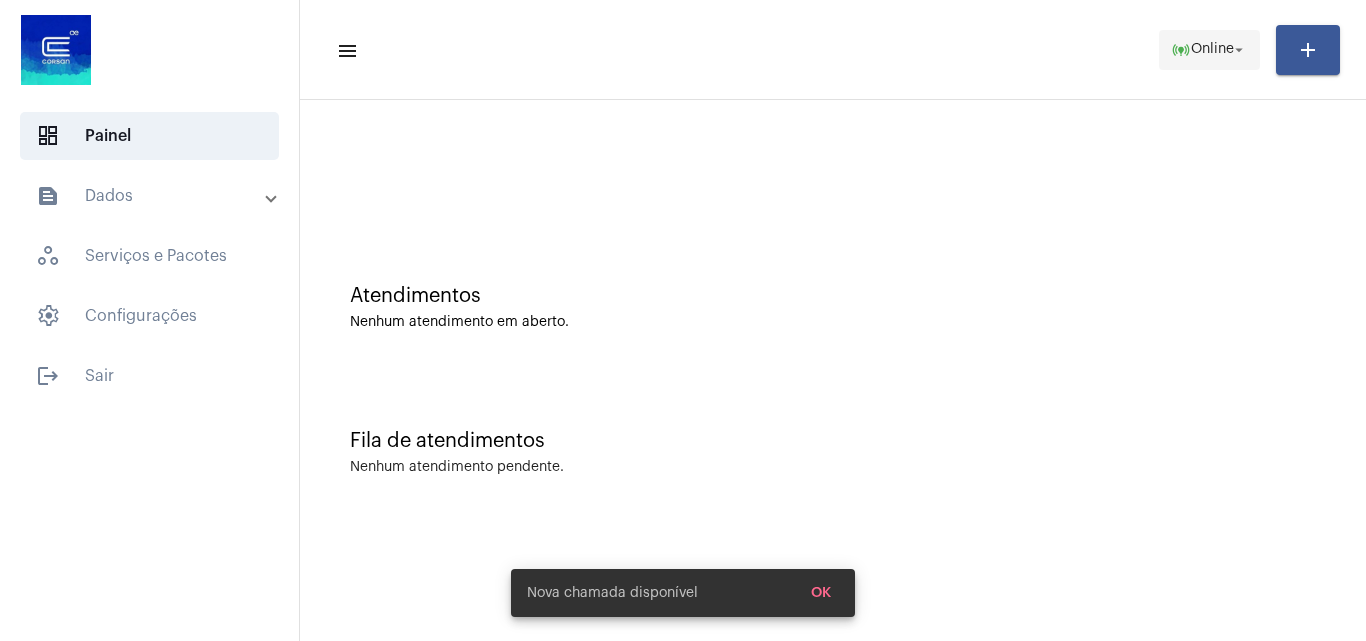 click on "arrow_drop_down" 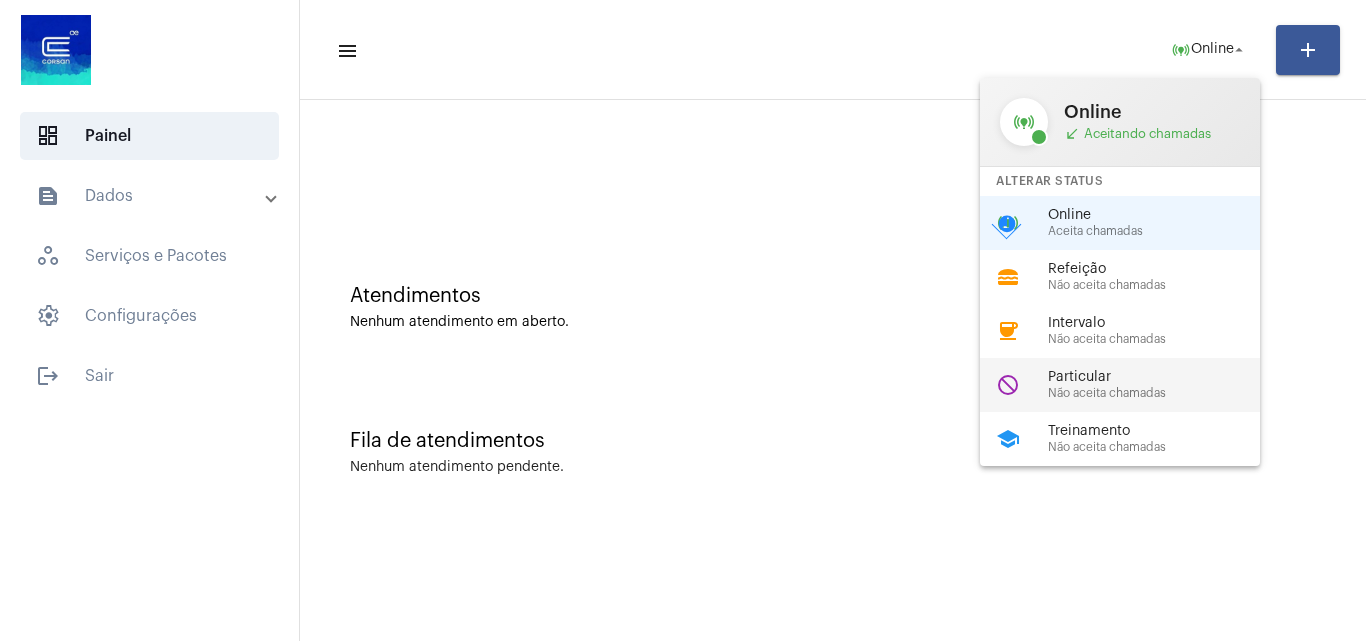 click on "Particular" at bounding box center [1162, 377] 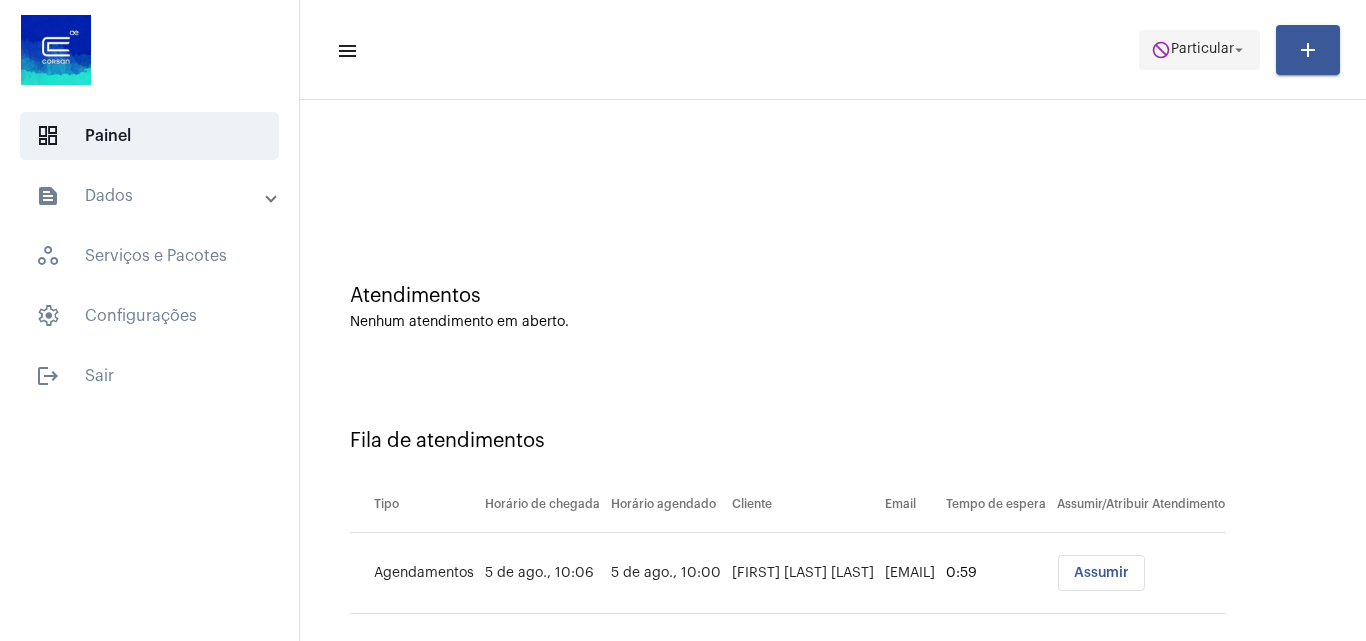 click on "do_not_disturb  Particular arrow_drop_down" 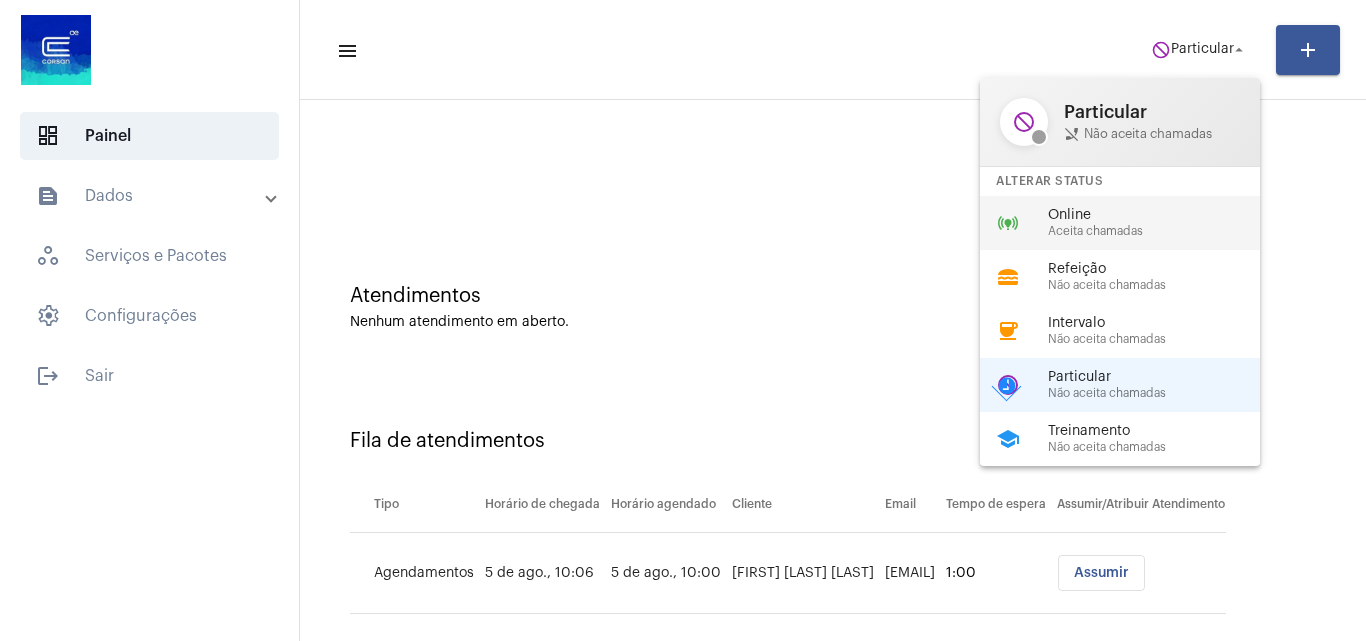 click on "Online" at bounding box center (1162, 215) 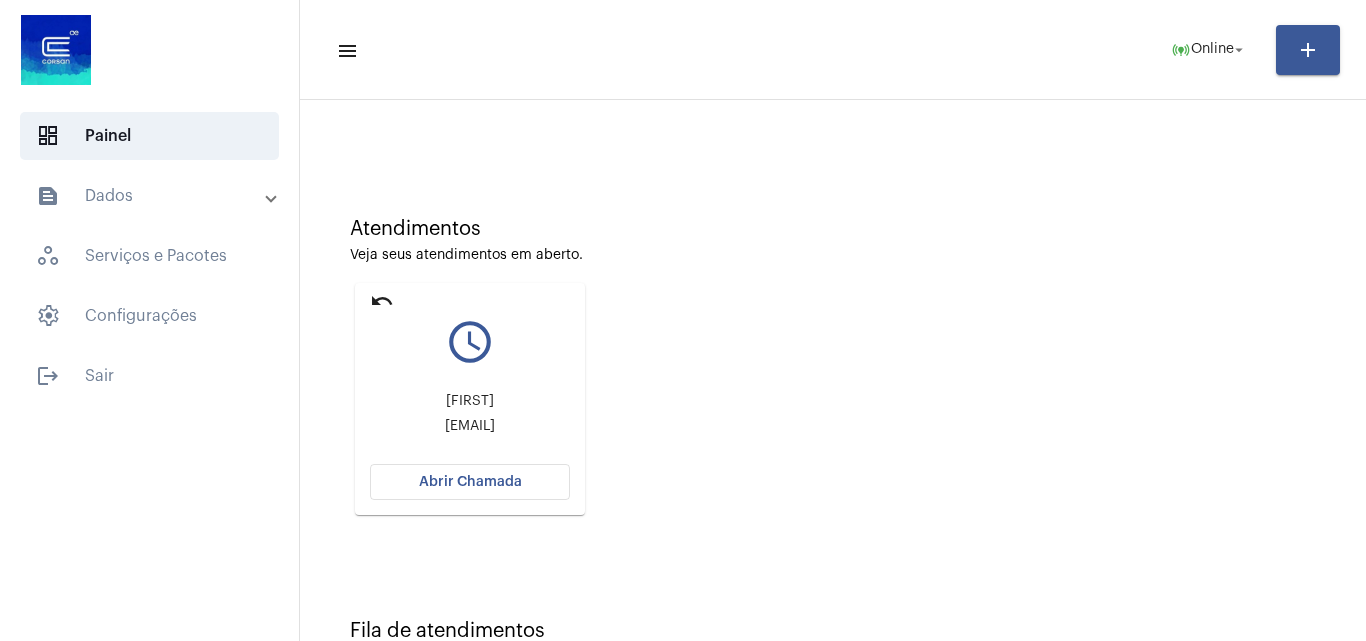 scroll, scrollTop: 141, scrollLeft: 0, axis: vertical 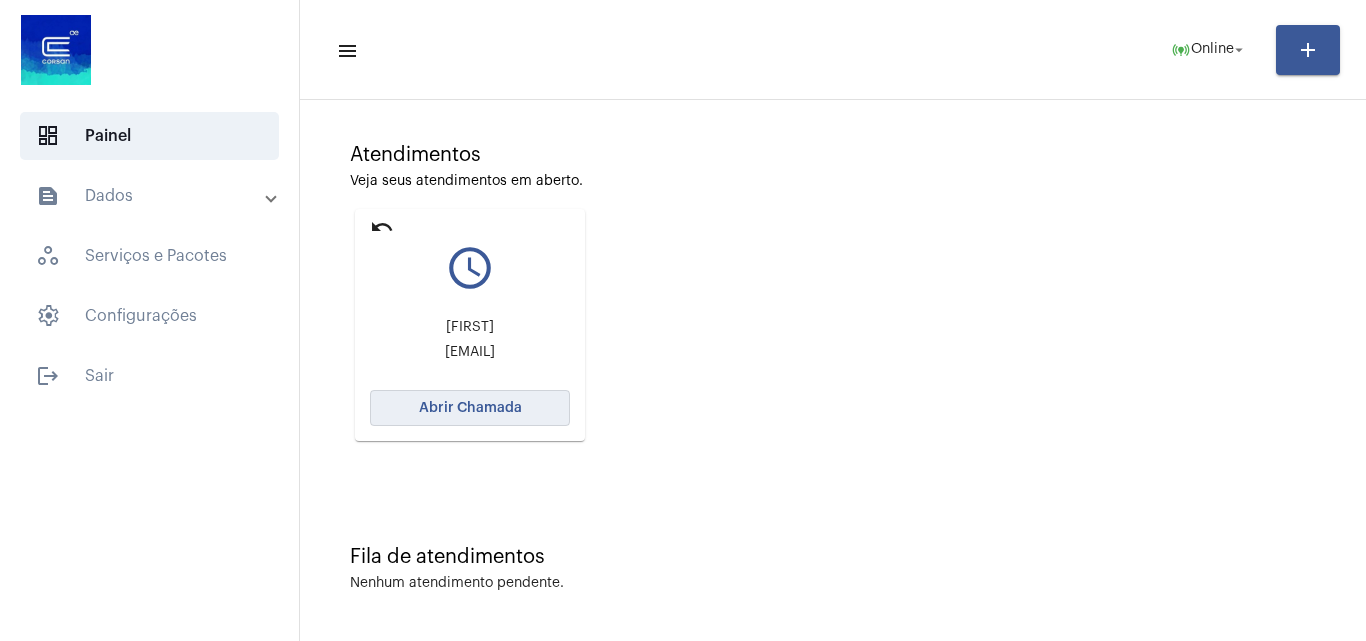 click on "Abrir Chamada" 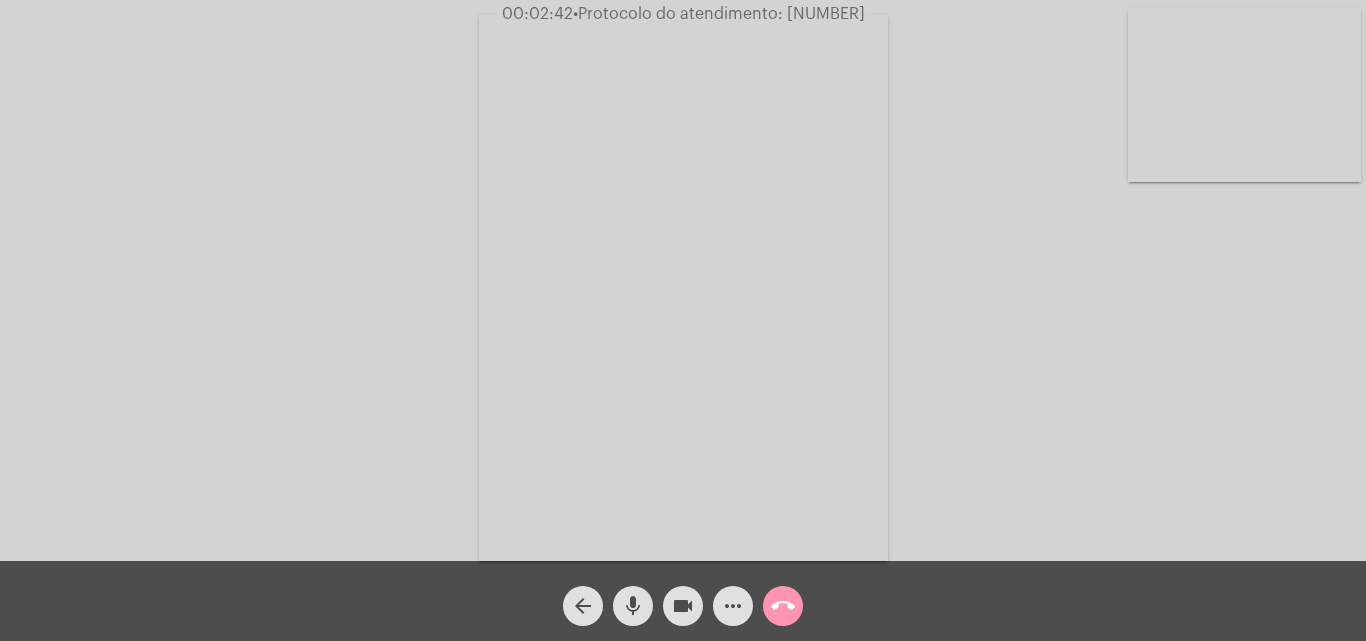 click at bounding box center [1244, 95] 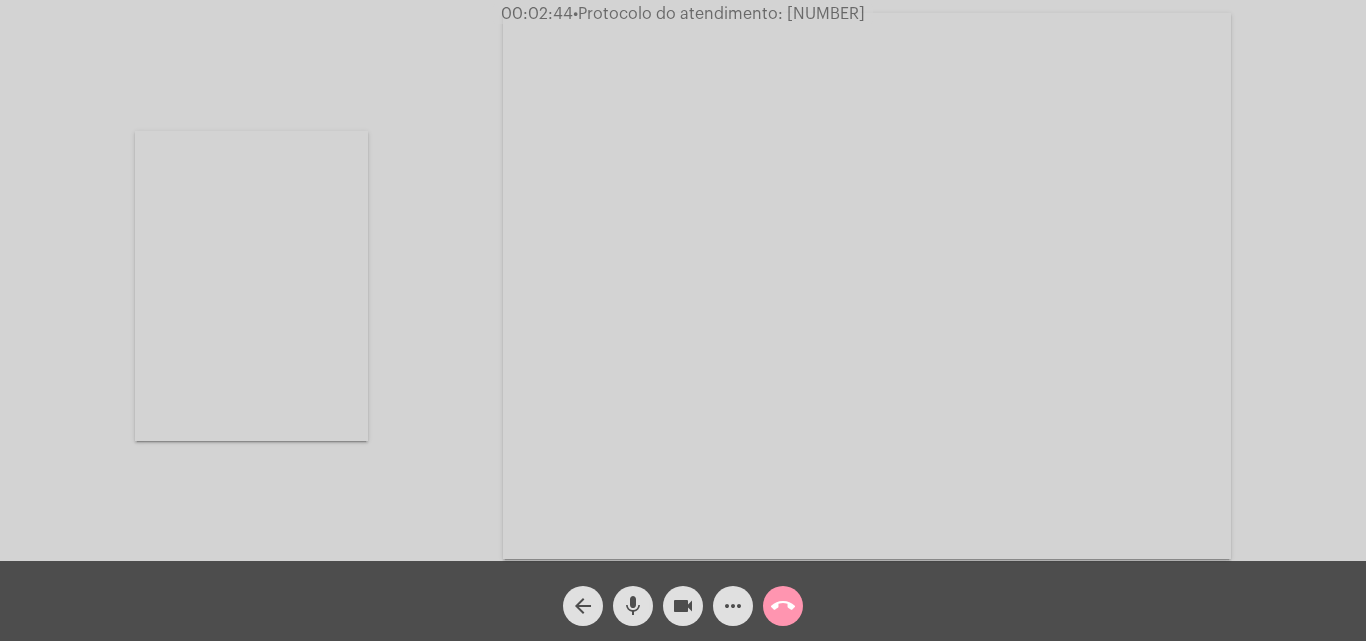 click at bounding box center [251, 286] 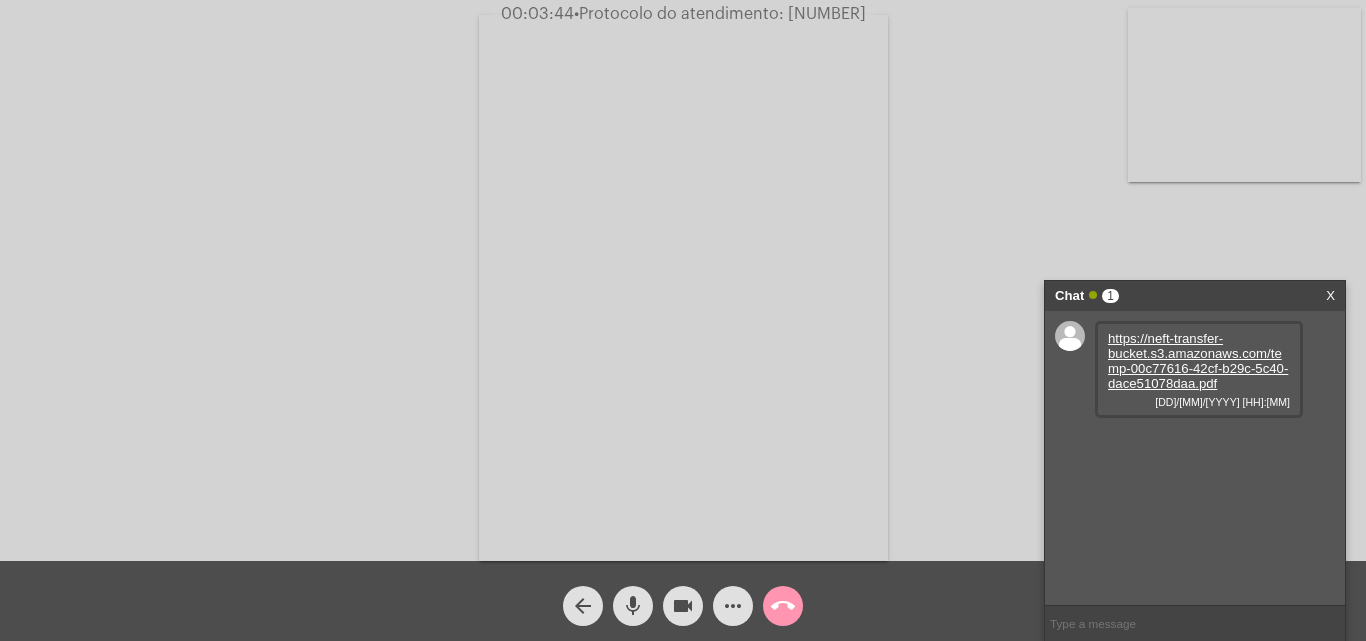 click on "https://neft-transfer-bucket.s3.amazonaws.com/temp-00c77616-42cf-b29c-5c40-dace51078daa.pdf" at bounding box center (1198, 361) 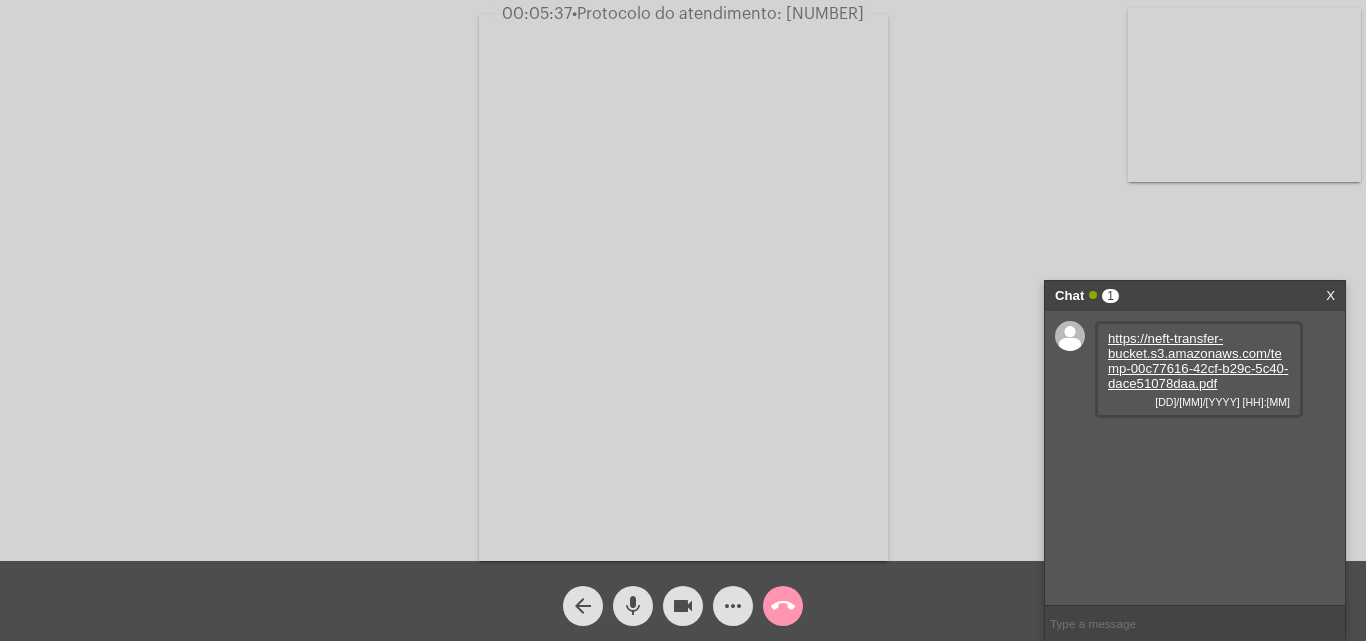 click on "•  Protocolo do atendimento: [NUMBER]" 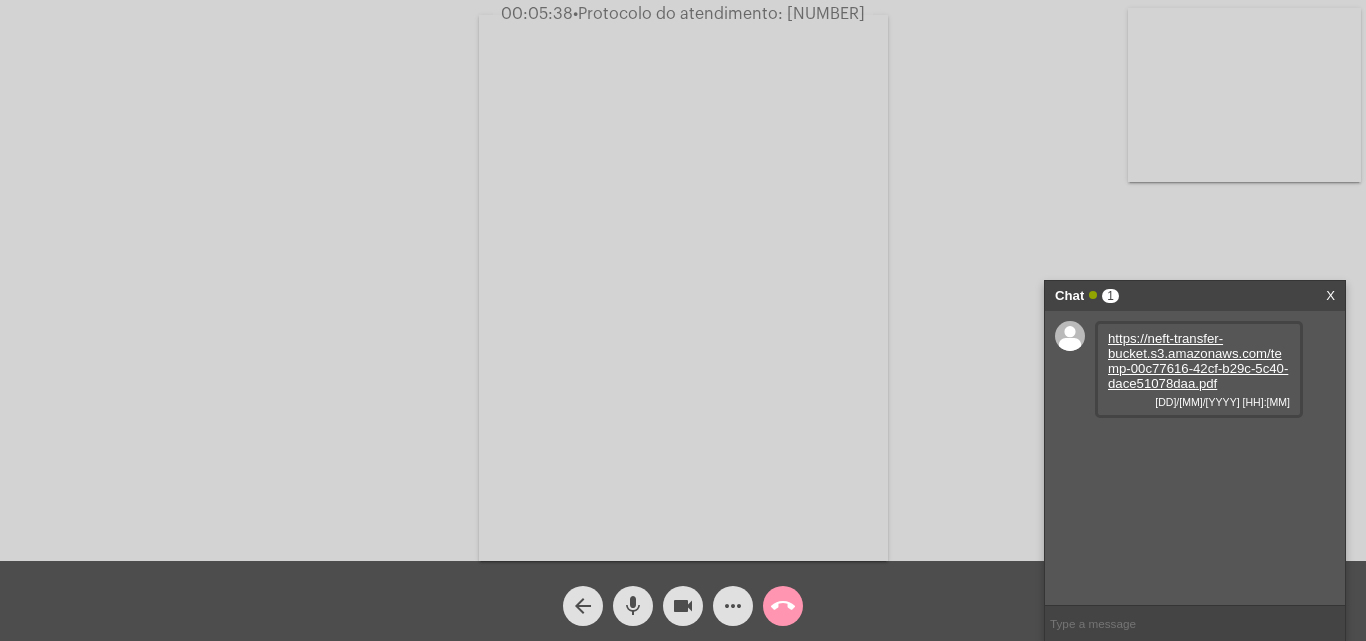 copy on "[NUMBER]" 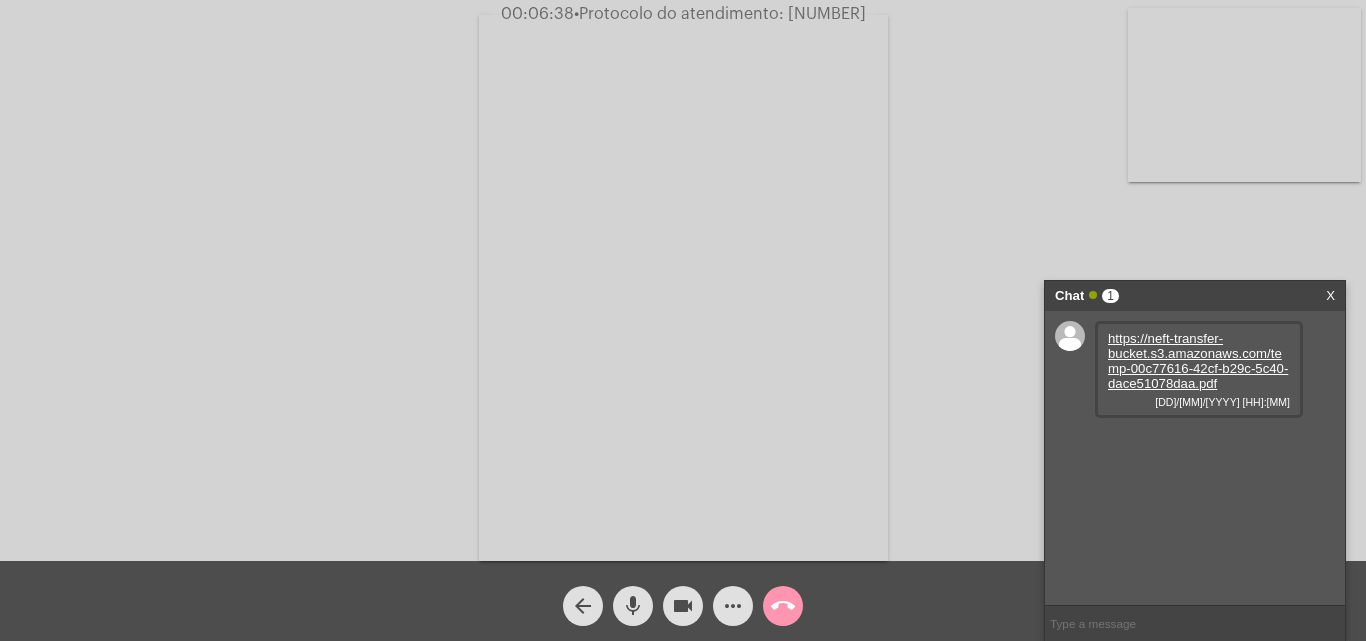 click on "call_end" 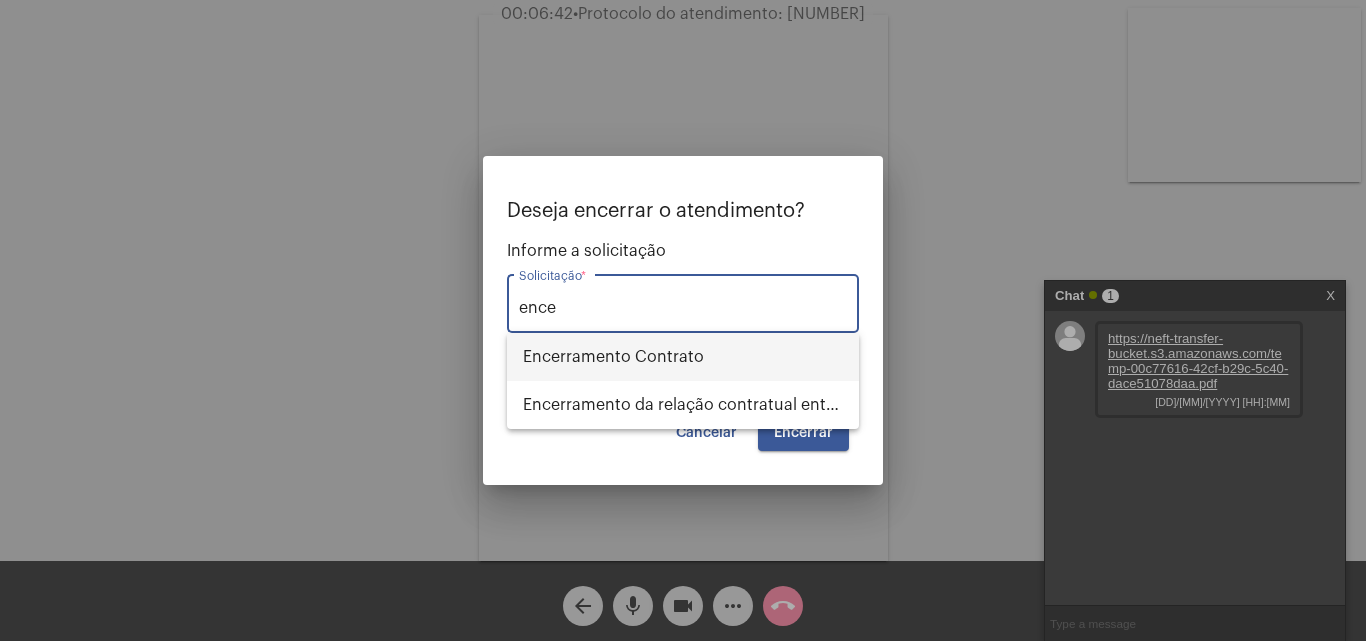 click on "Encerramento Contrato" at bounding box center (683, 357) 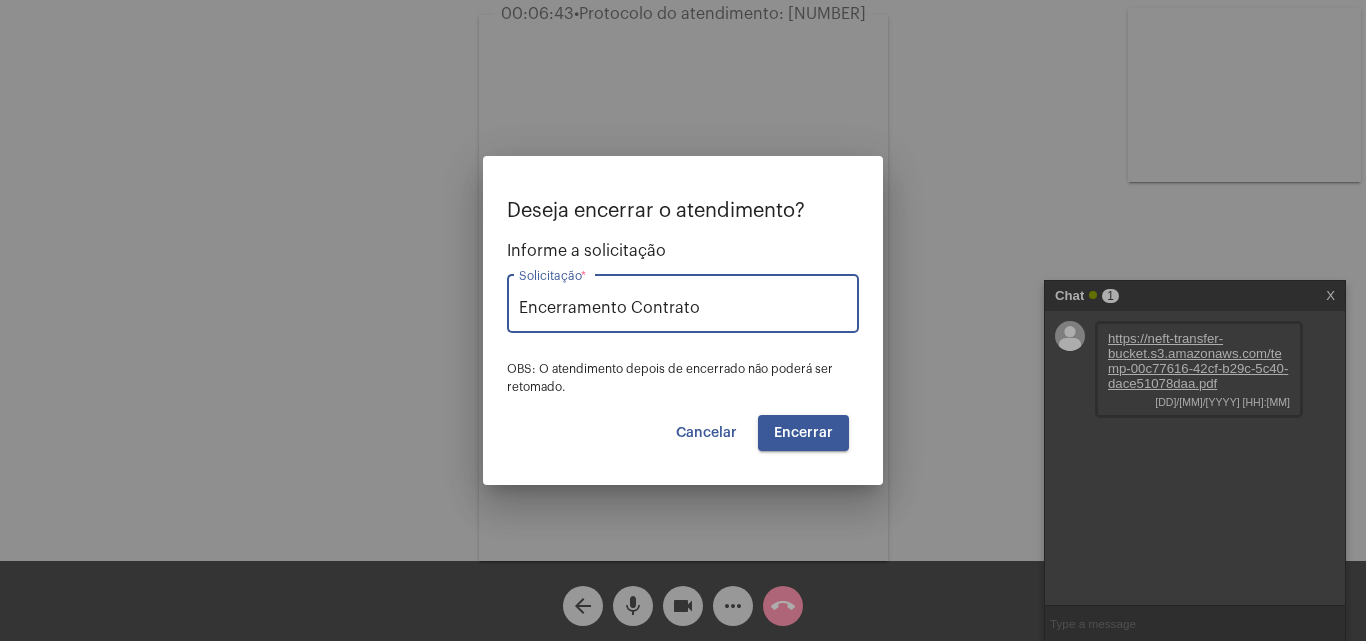 click on "Encerrar" at bounding box center [803, 433] 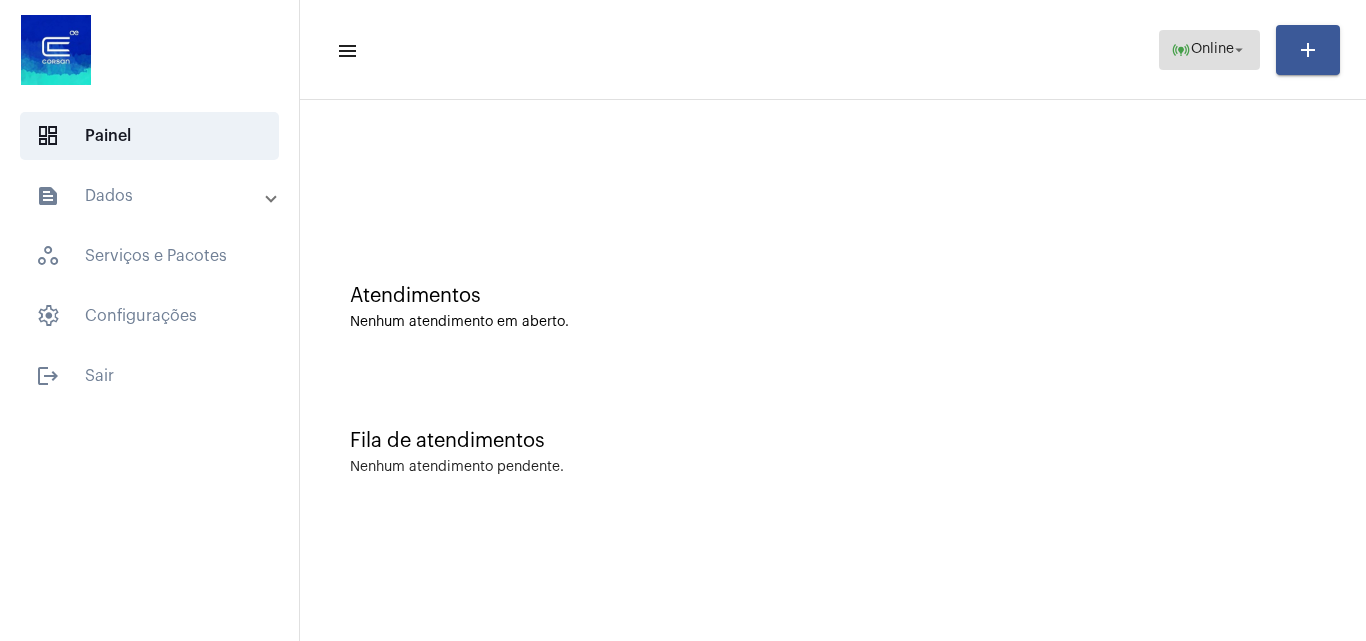 click on "online_prediction" 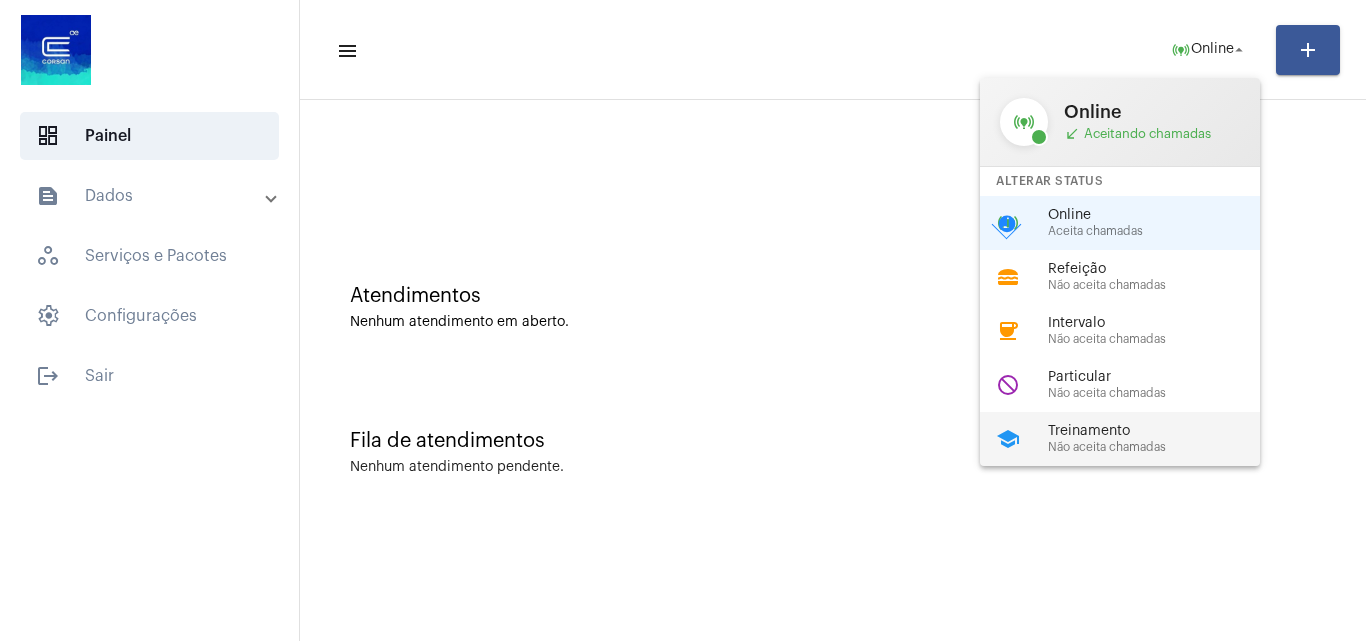 click on "Treinamento  Não aceita chamadas" at bounding box center [1162, 439] 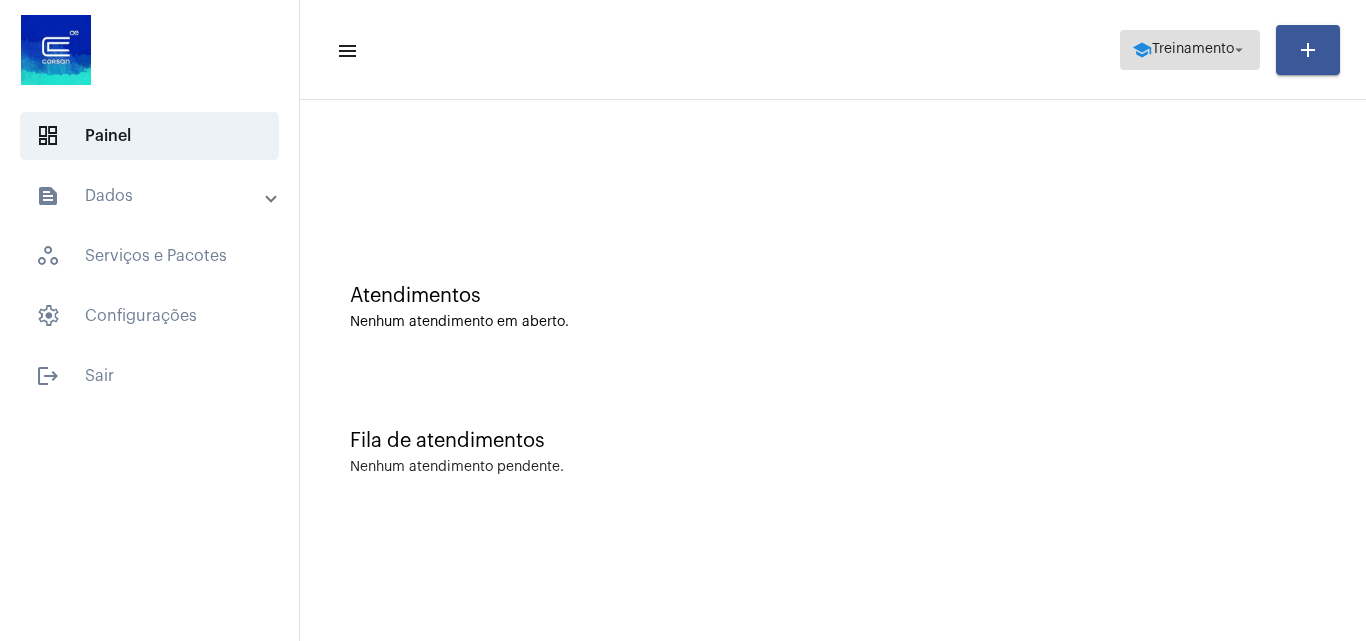click on "Treinamento" 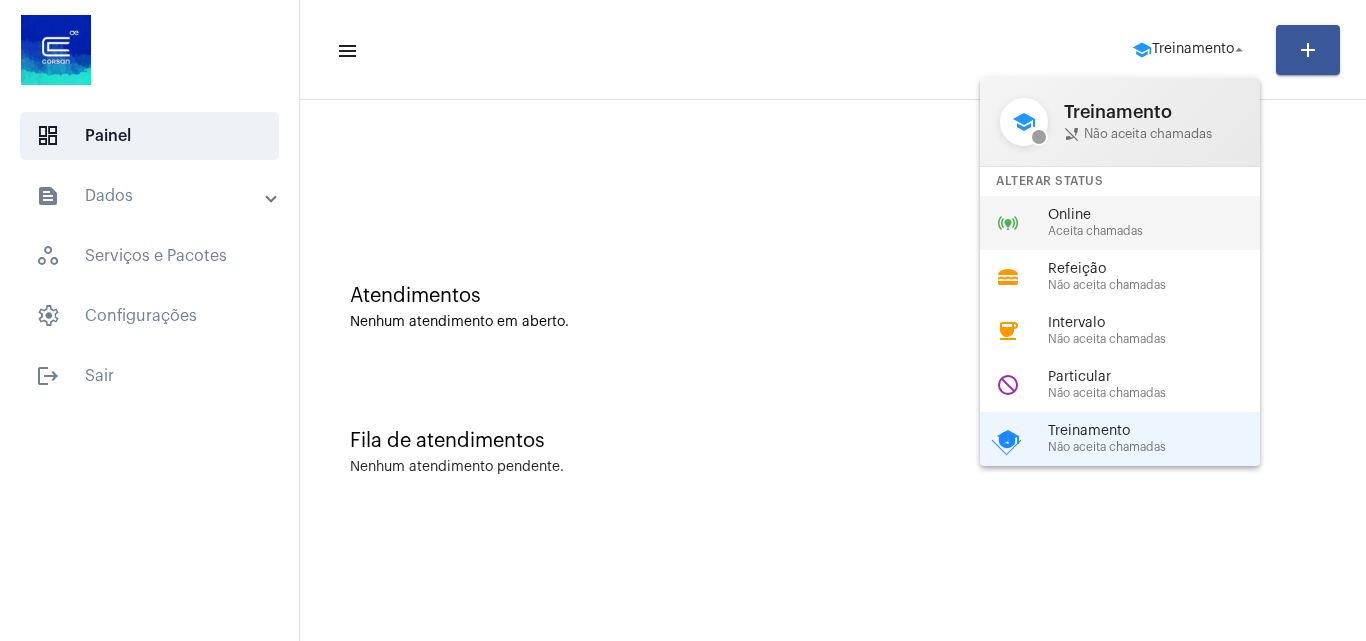 click on "Online Aceita chamadas" at bounding box center (1162, 223) 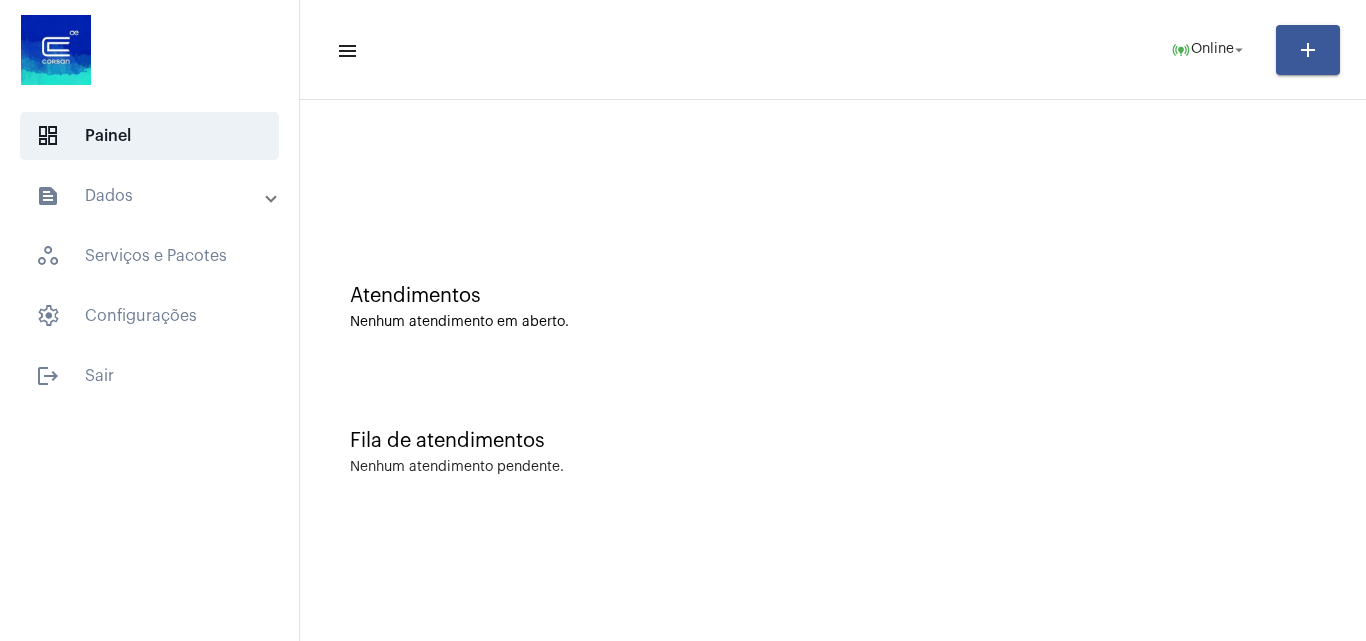 click on "text_snippet_outlined  Dados" at bounding box center (155, 196) 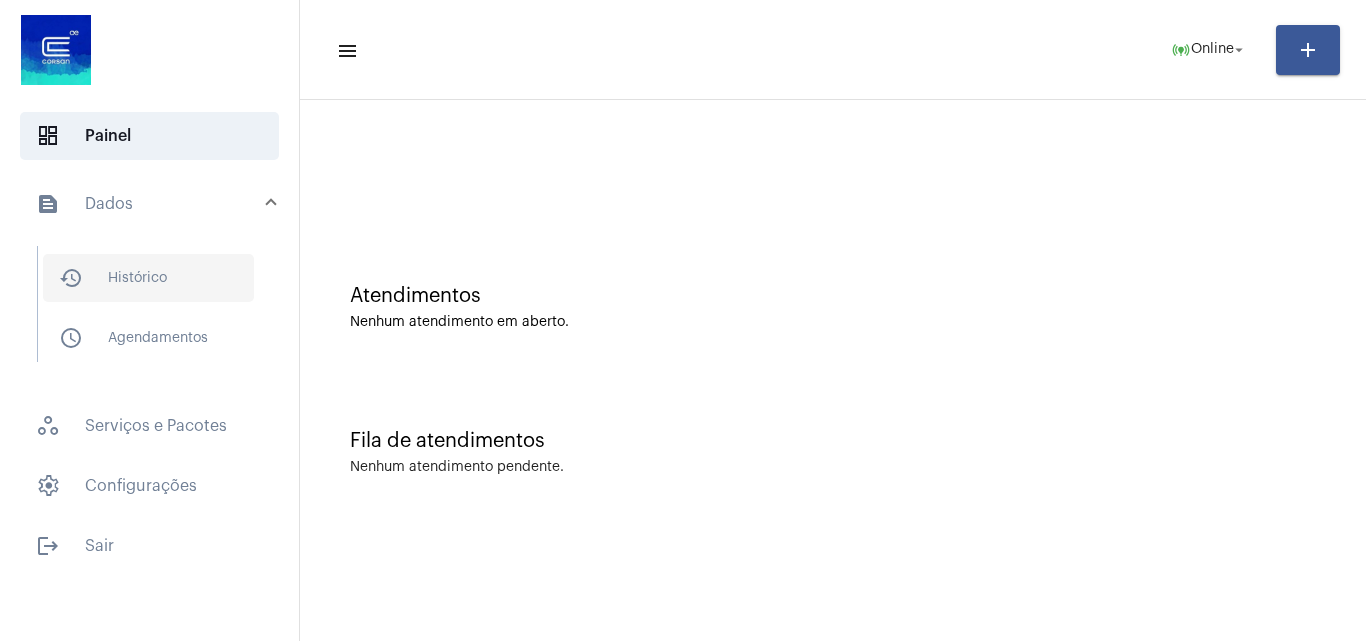 click on "history_outlined  Histórico" at bounding box center [148, 278] 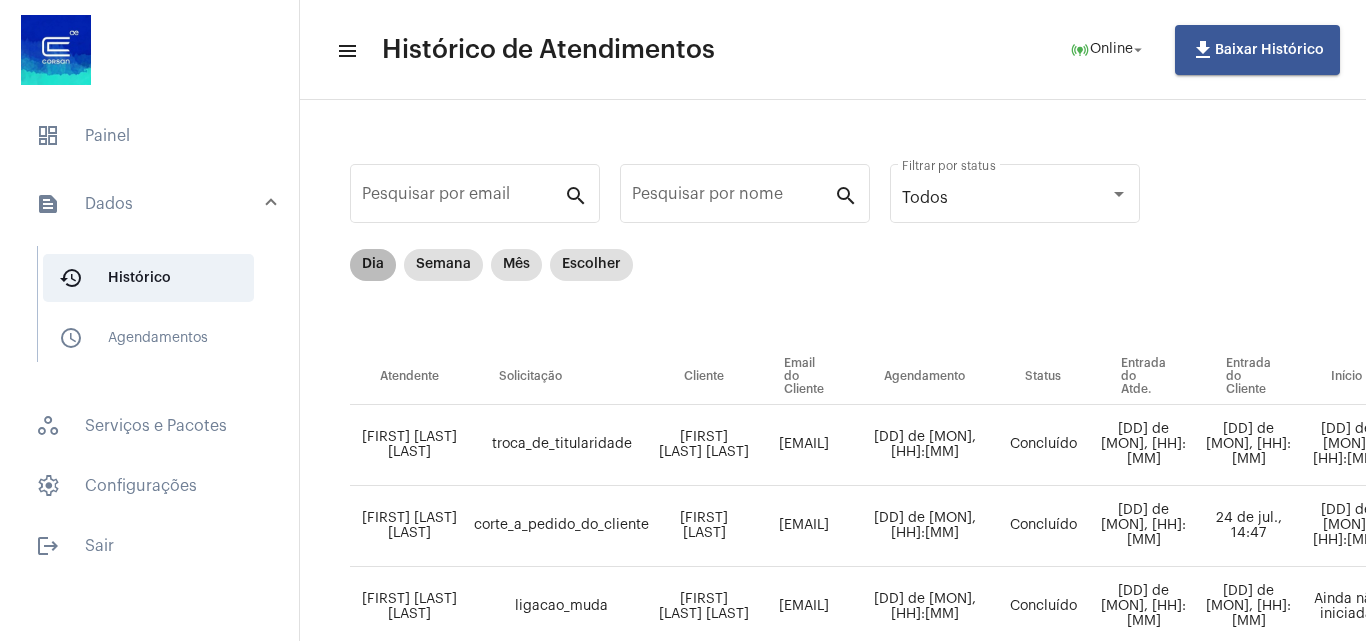 click on "Dia" at bounding box center [373, 265] 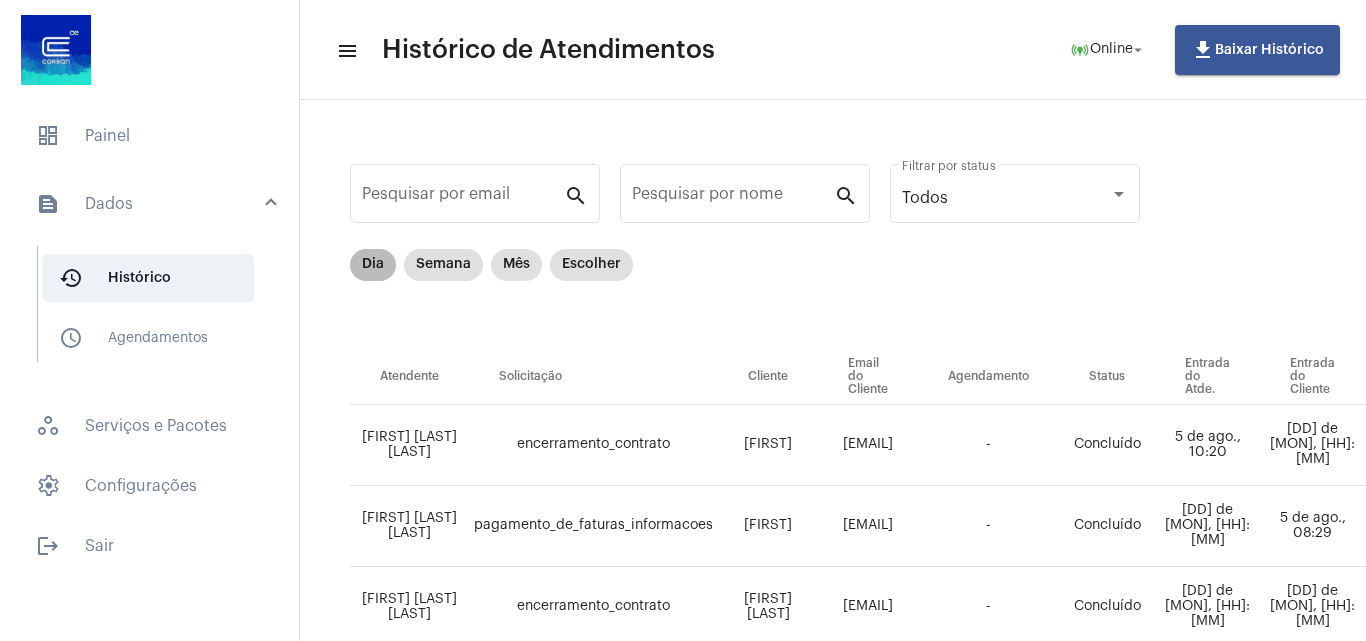 click on "Dia" at bounding box center (373, 265) 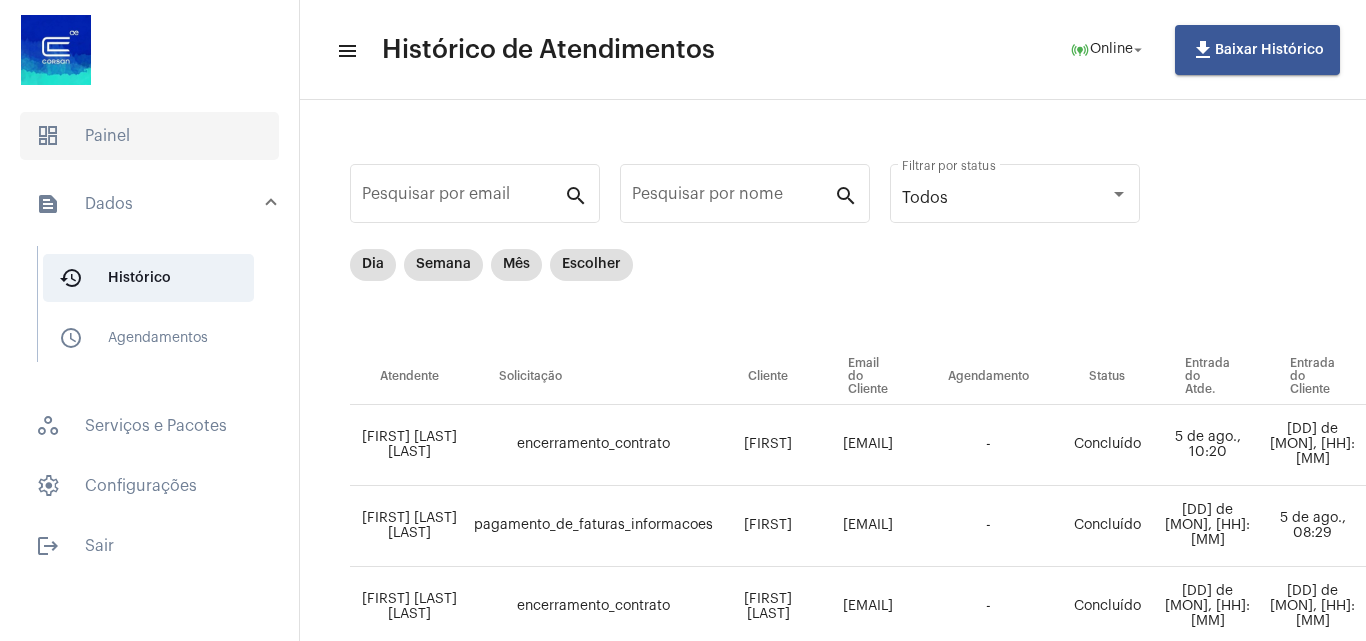 click on "dashboard   Painel" 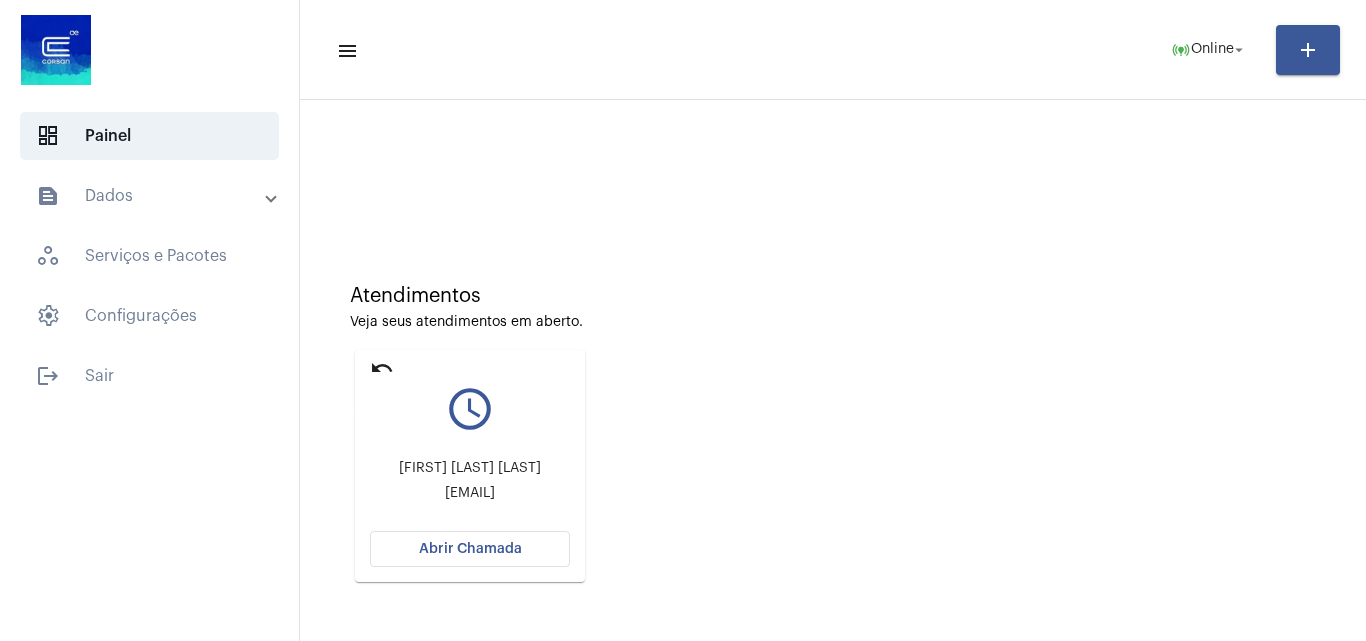 click on "undo" 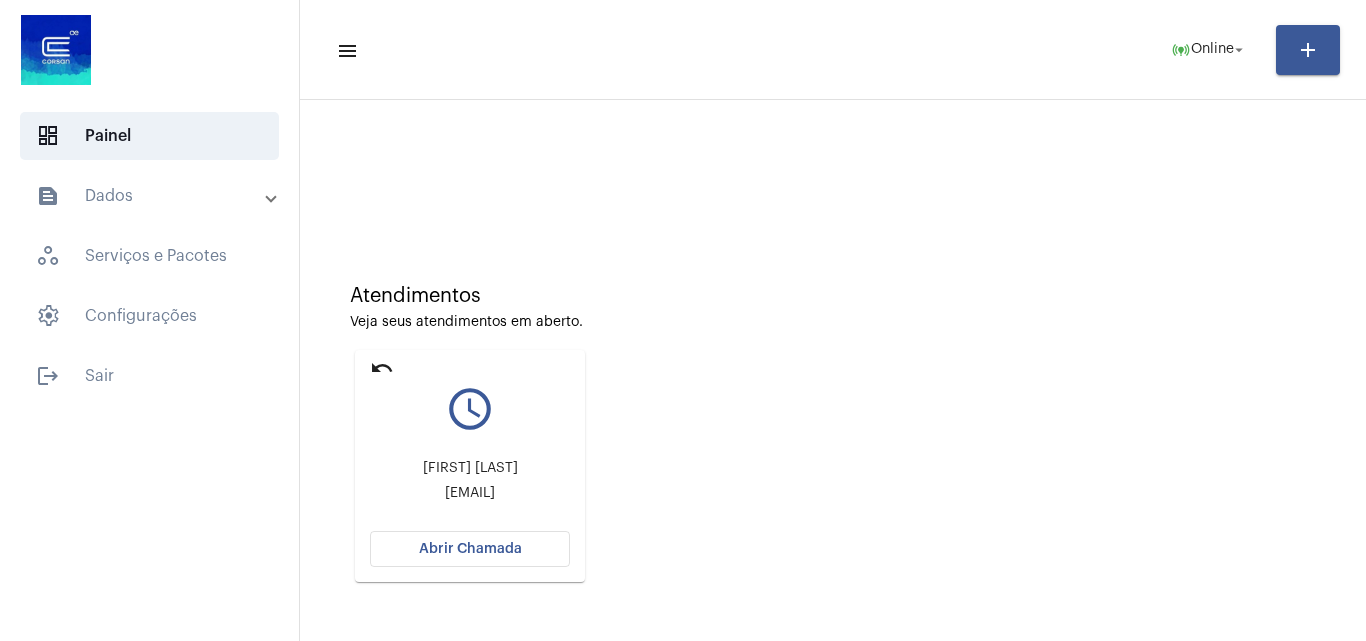click on "Abrir Chamada" 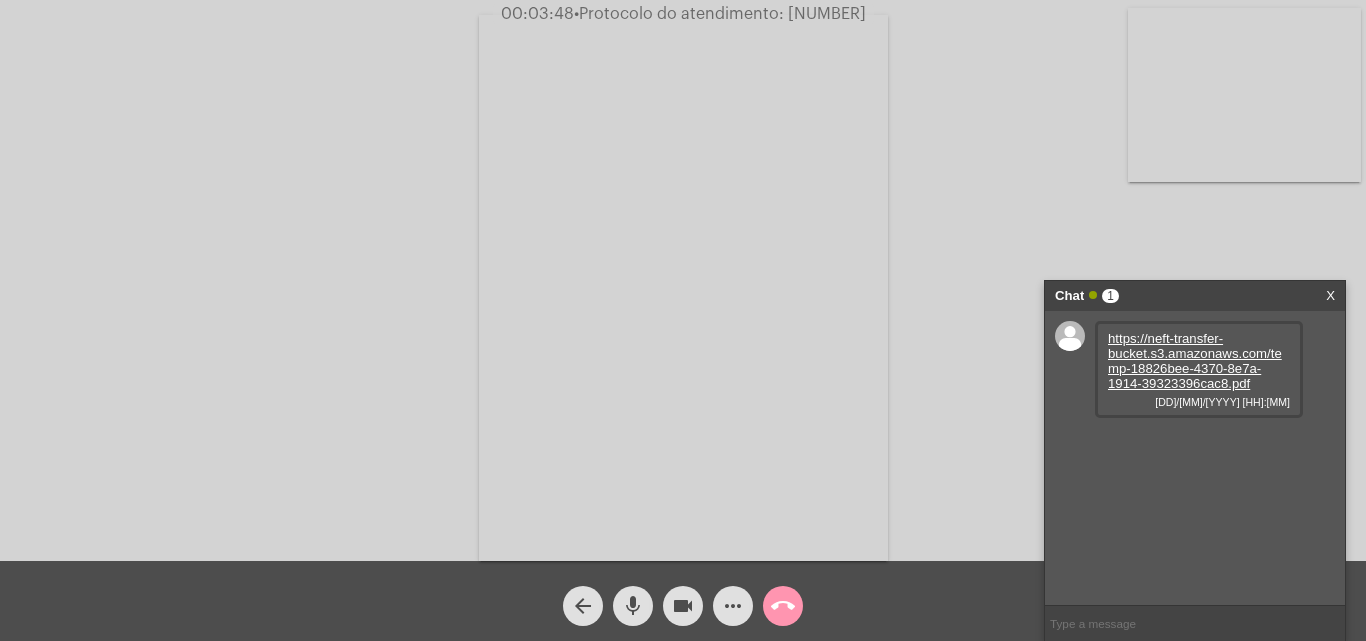 click on "https://neft-transfer-bucket.s3.amazonaws.com/temp-18826bee-4370-8e7a-1914-39323396cac8.pdf" at bounding box center [1195, 361] 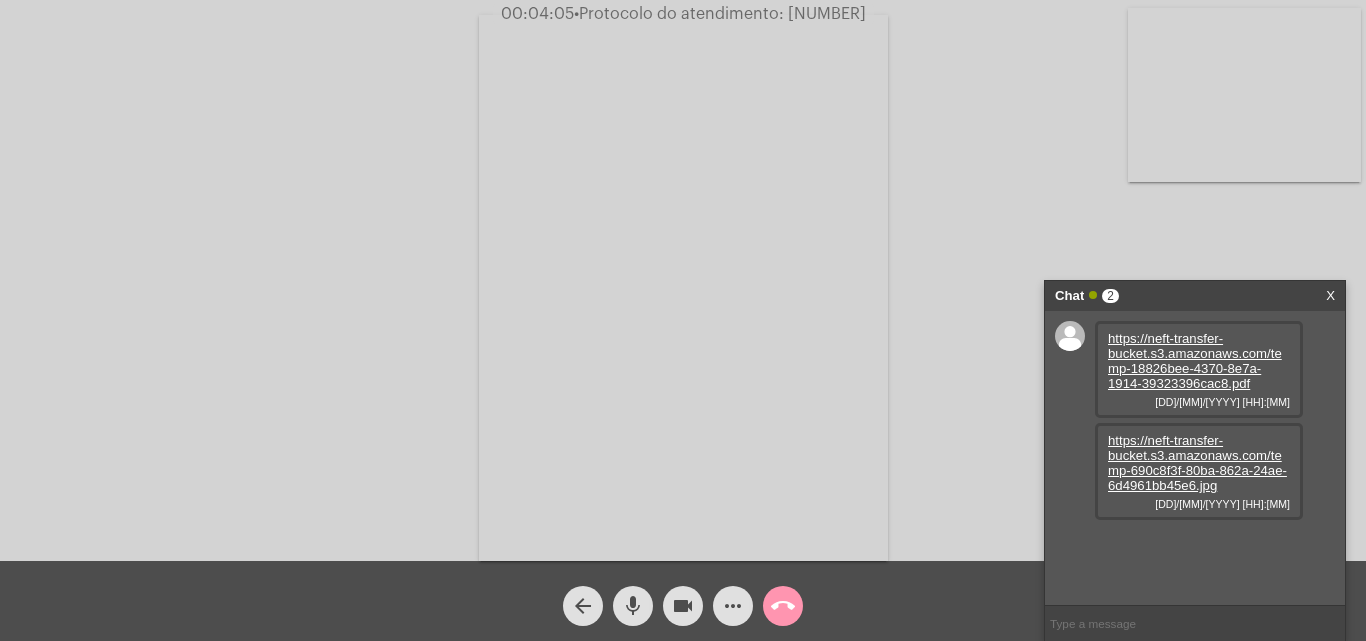 click on "https://neft-transfer-bucket.s3.amazonaws.com/temp-690c8f3f-80ba-862a-24ae-6d4961bb45e6.jpg" at bounding box center [1197, 463] 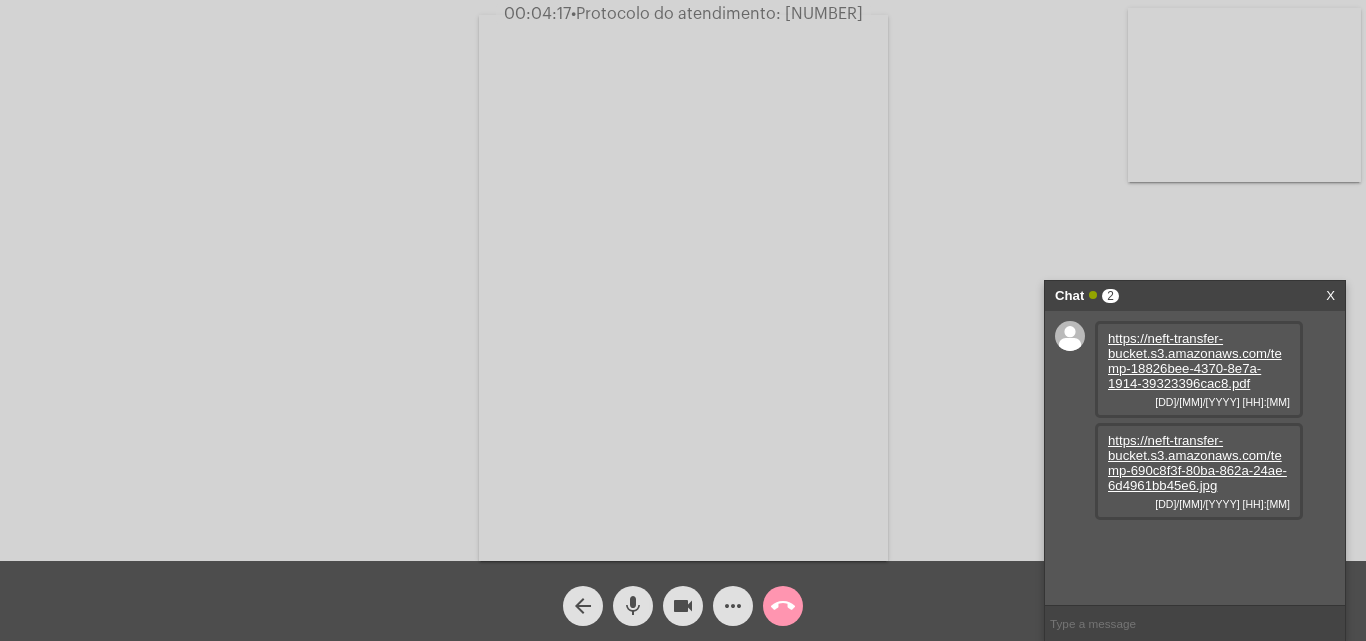 click on "more_horiz" 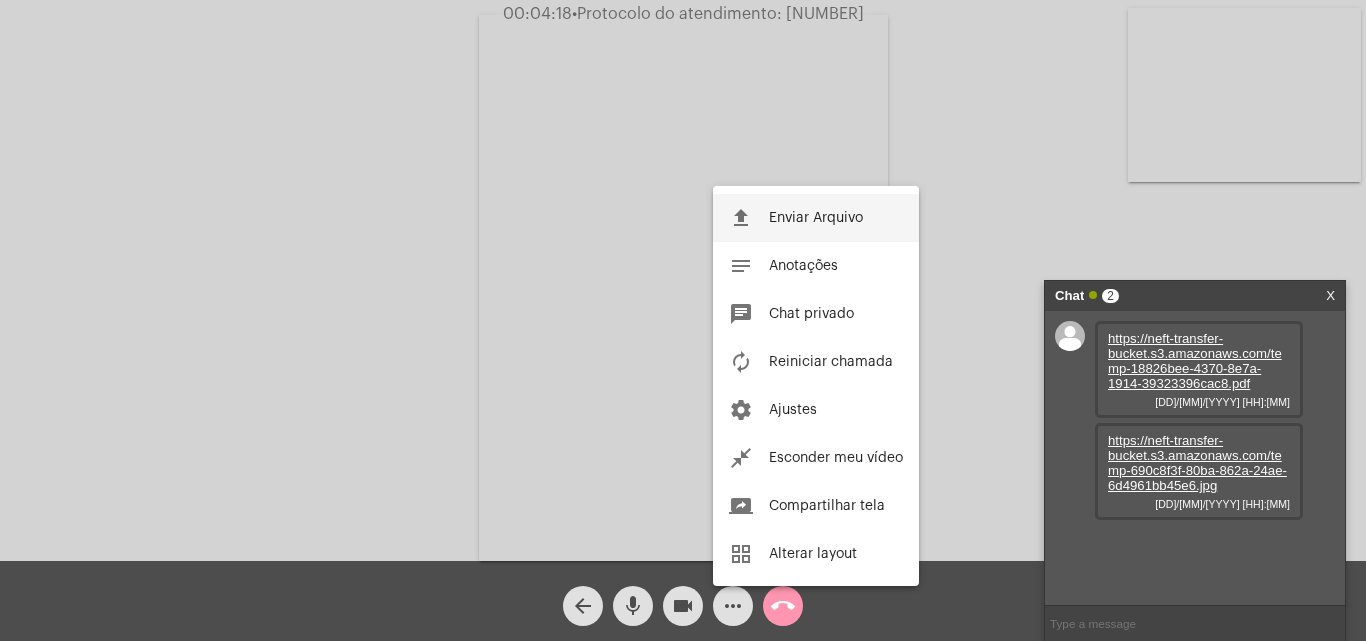 click on "file_upload Enviar Arquivo" at bounding box center [816, 218] 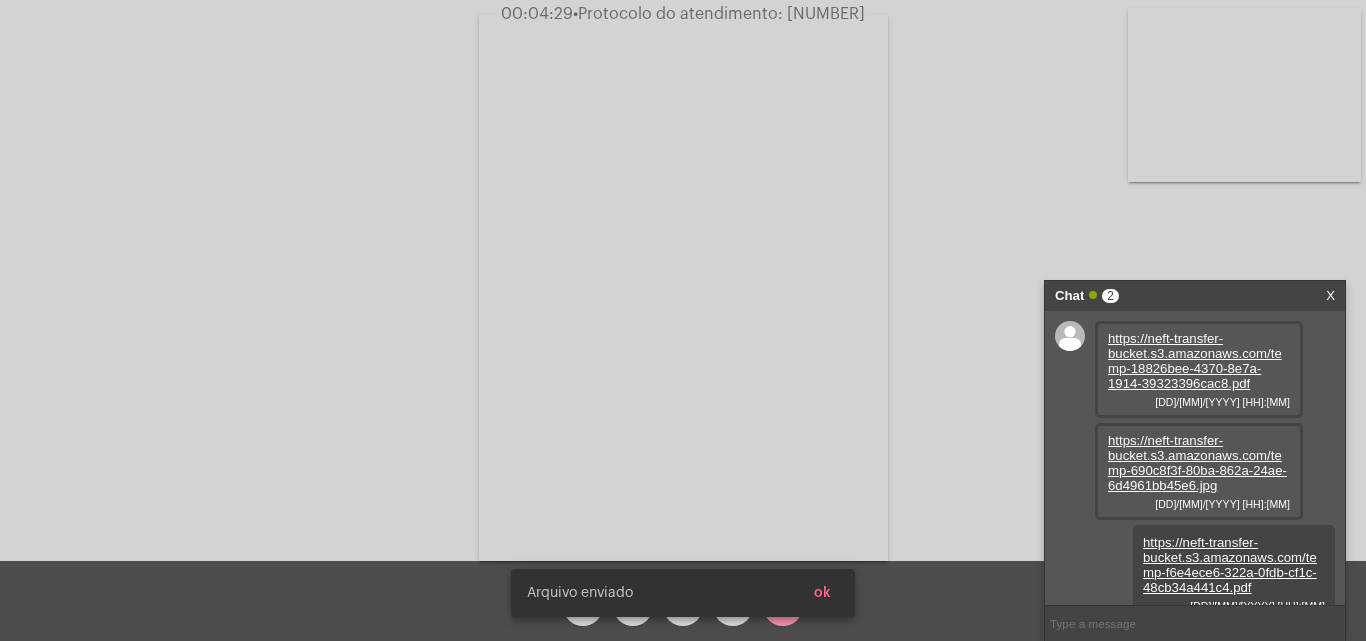 scroll, scrollTop: 17, scrollLeft: 0, axis: vertical 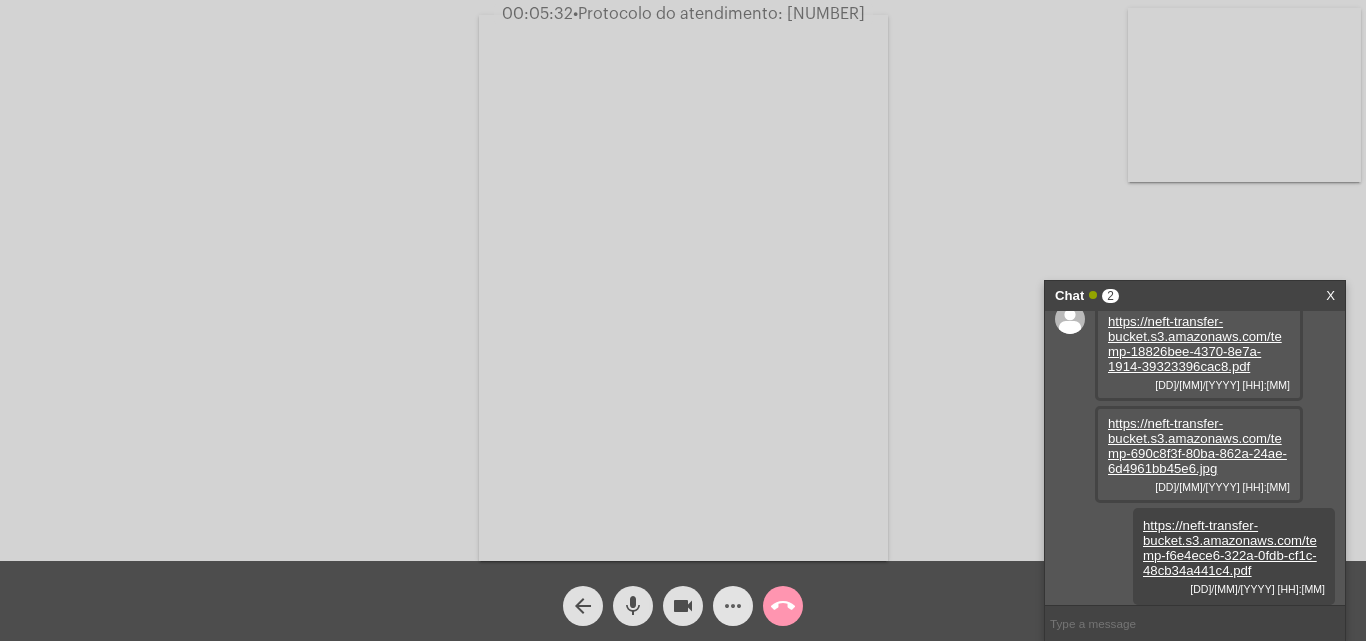 click on "more_horiz" 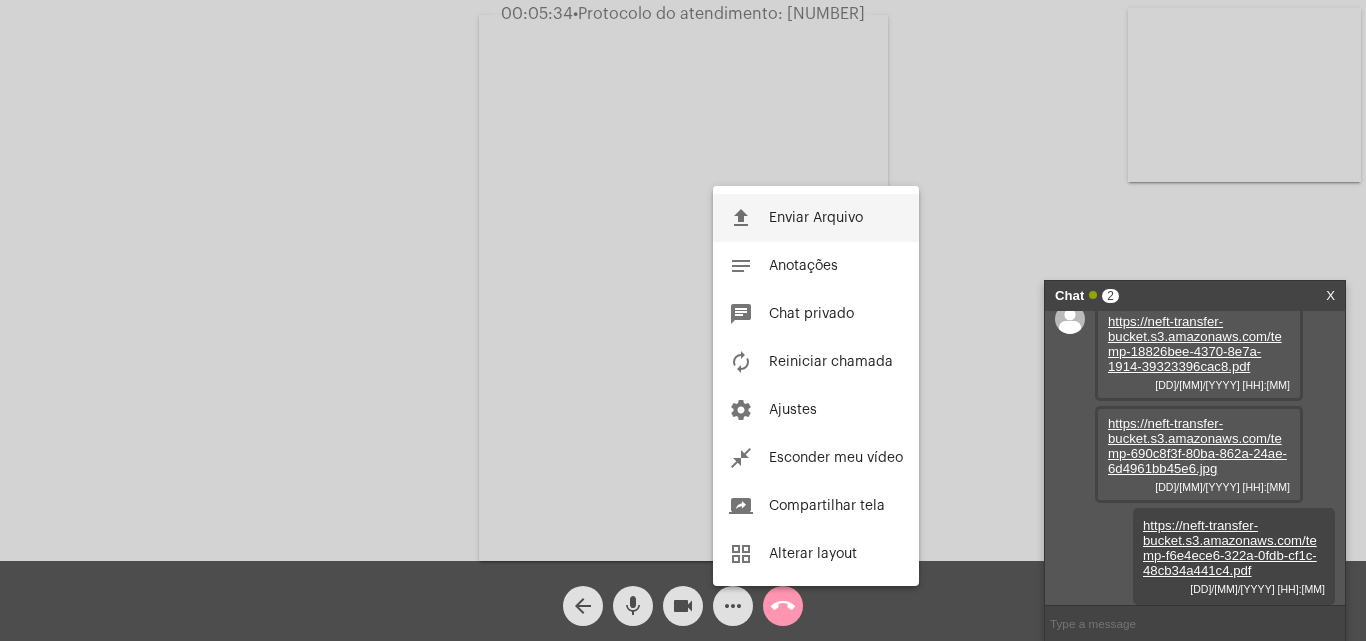click on "Enviar Arquivo" at bounding box center [816, 218] 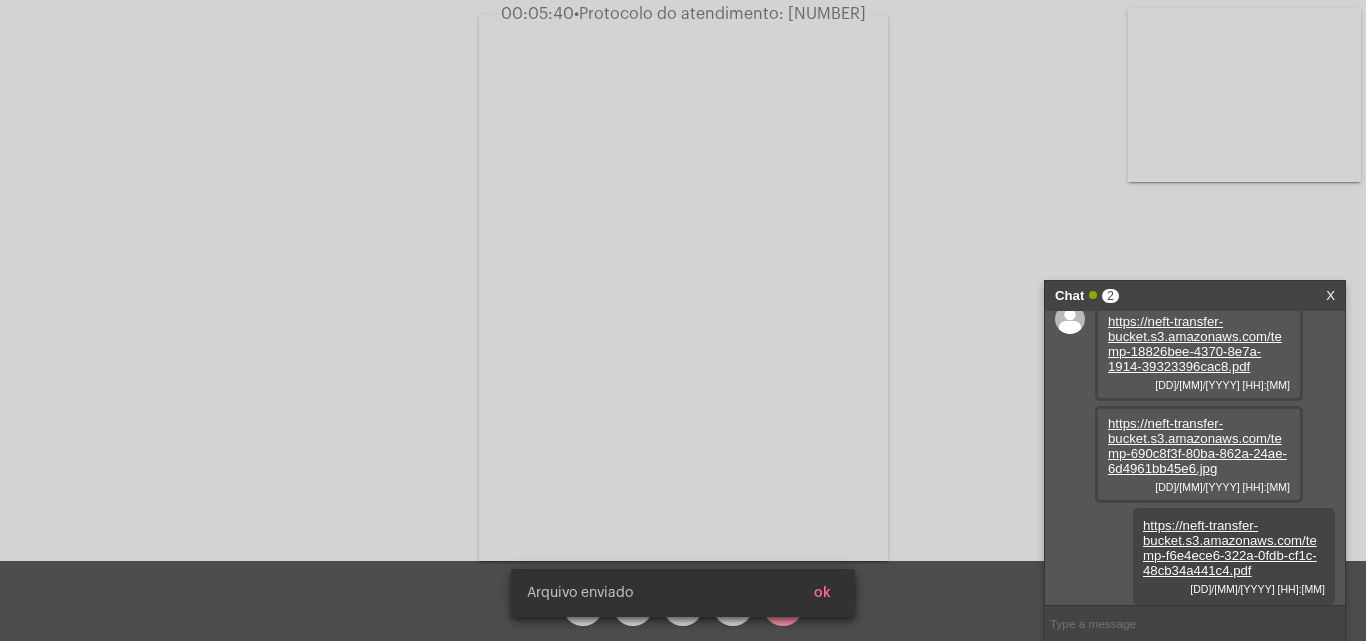 scroll, scrollTop: 119, scrollLeft: 0, axis: vertical 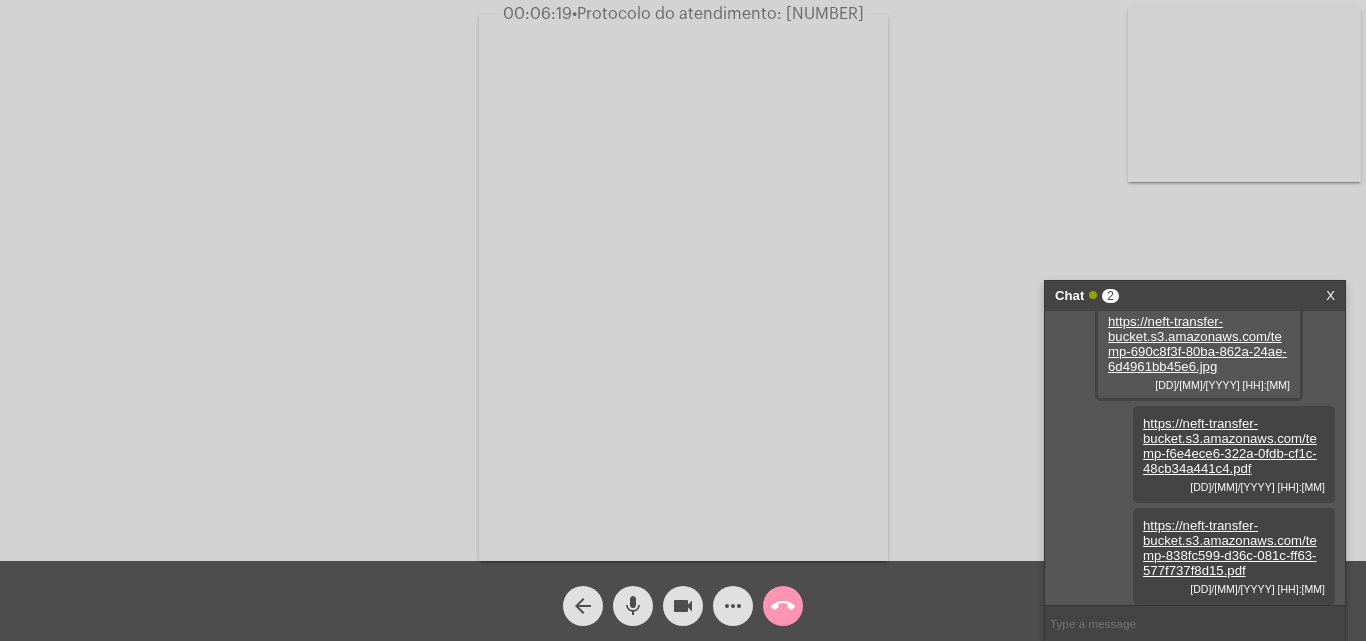 click on "call_end" 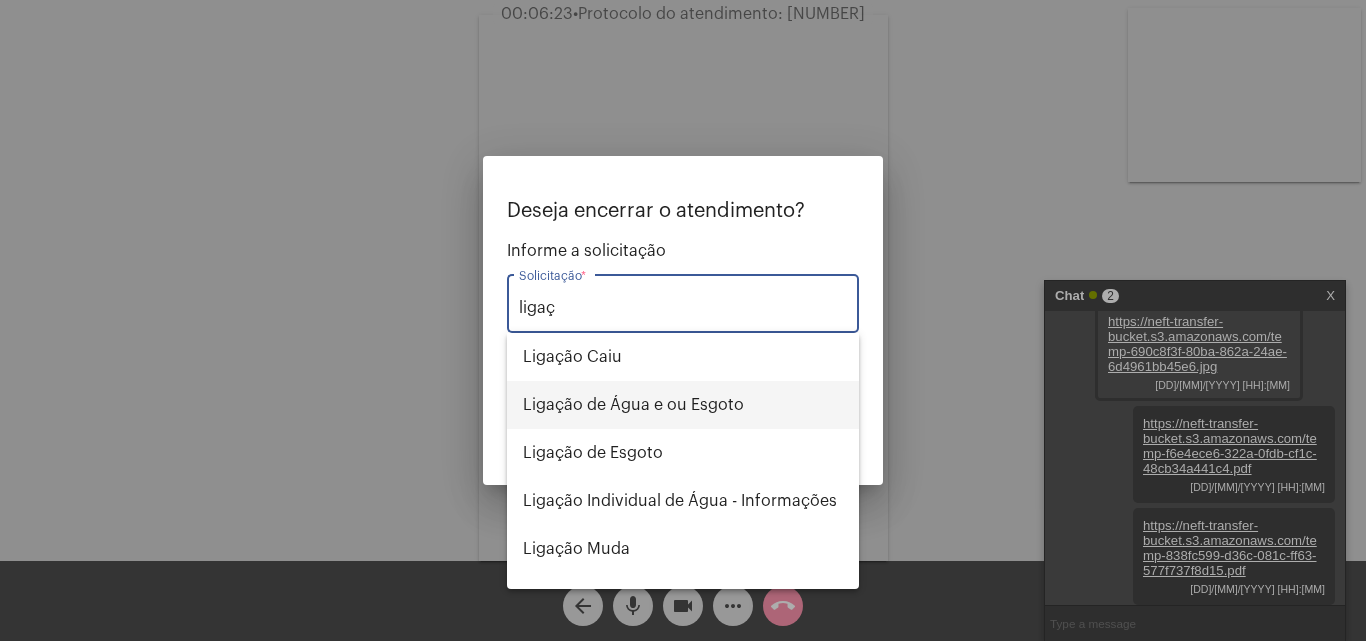 click on "Ligação de Água e ou Esgoto" at bounding box center (683, 405) 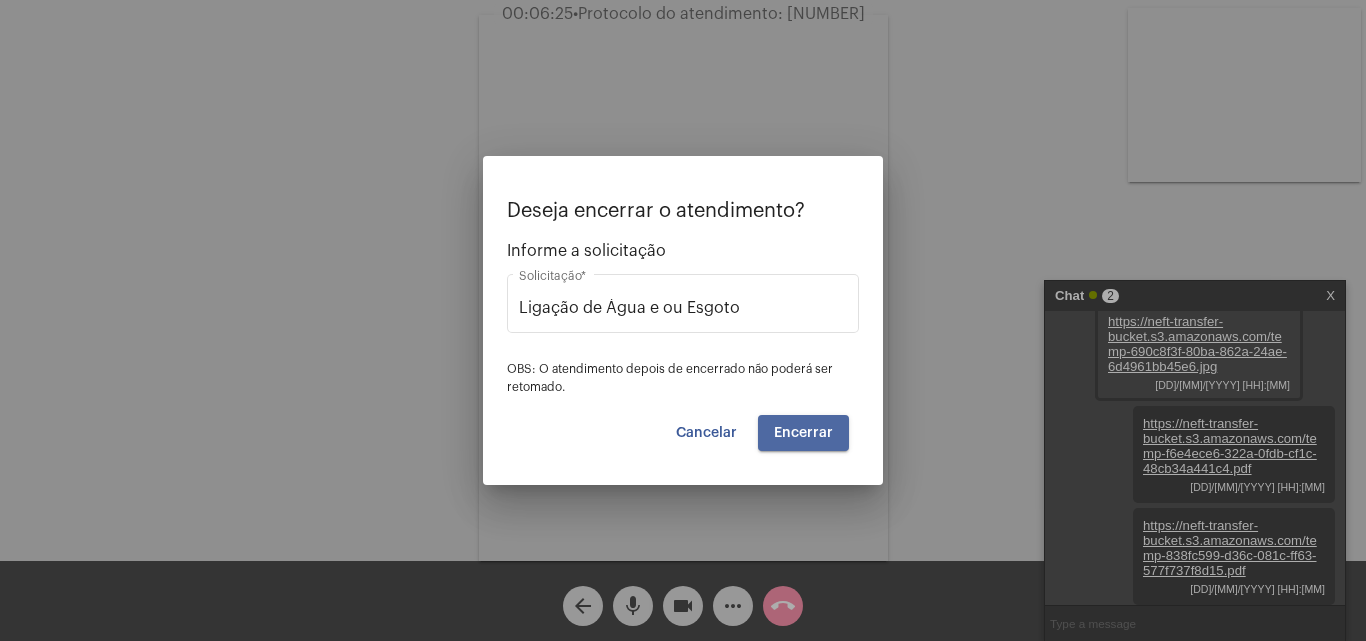 click on "Encerrar" at bounding box center [803, 433] 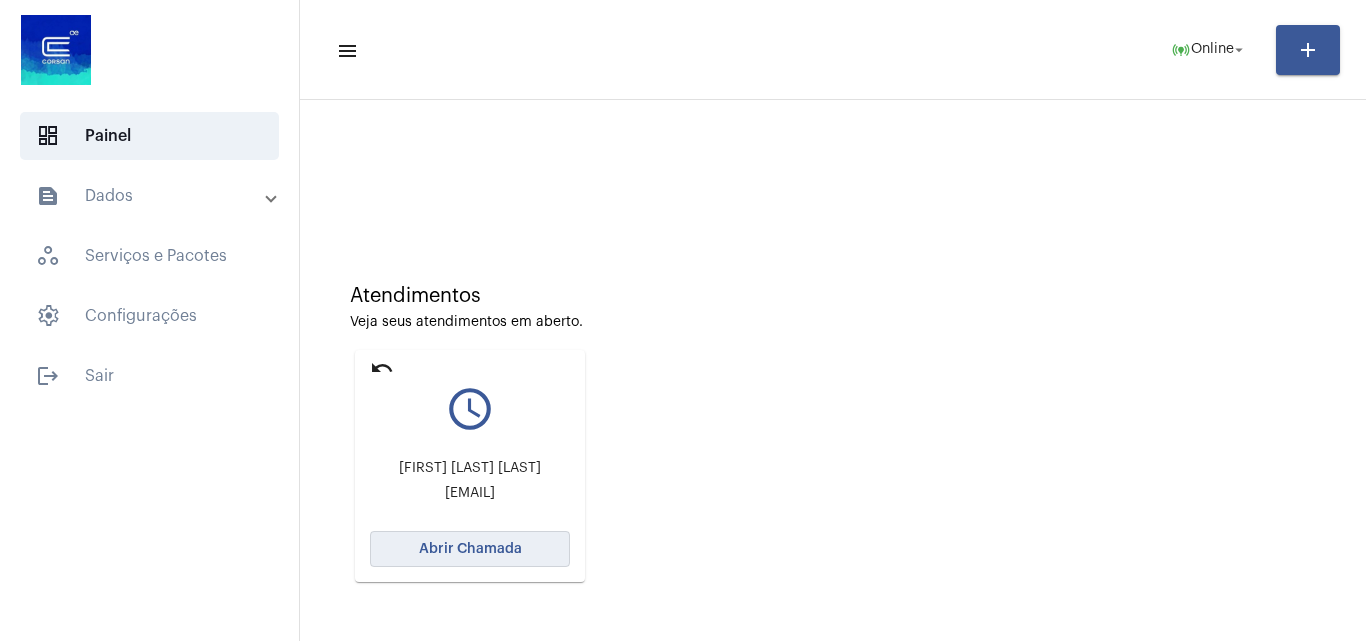 click on "Abrir Chamada" 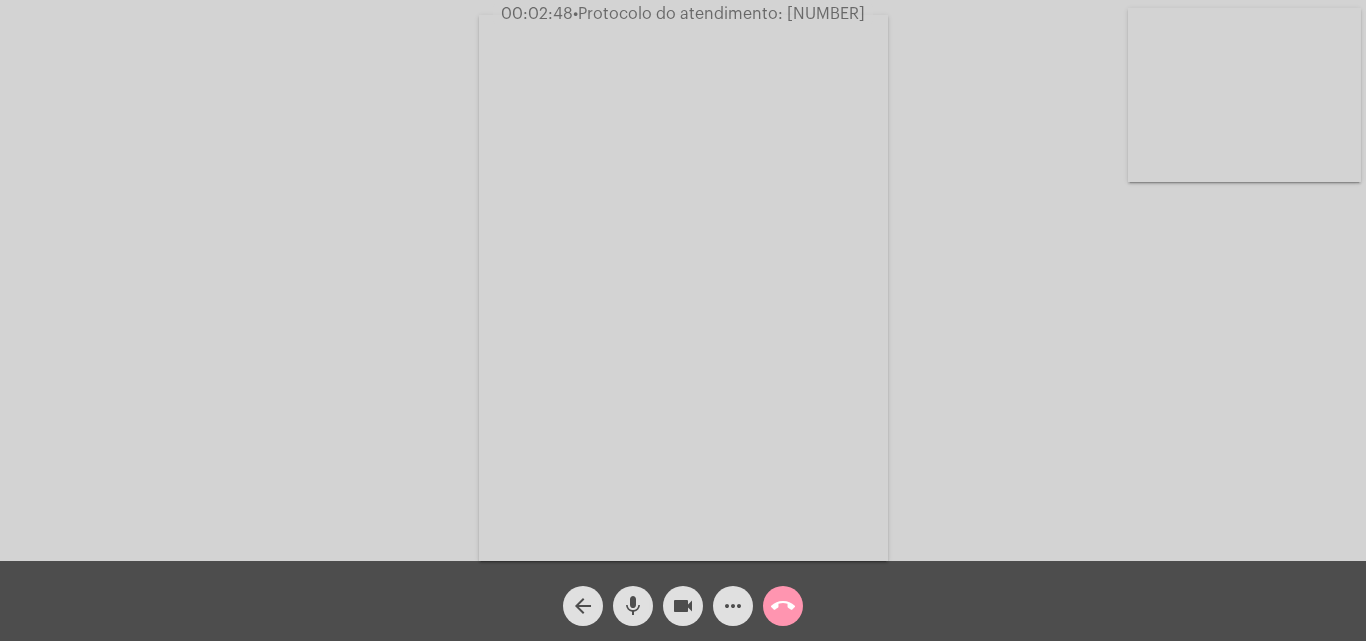click at bounding box center [1244, 95] 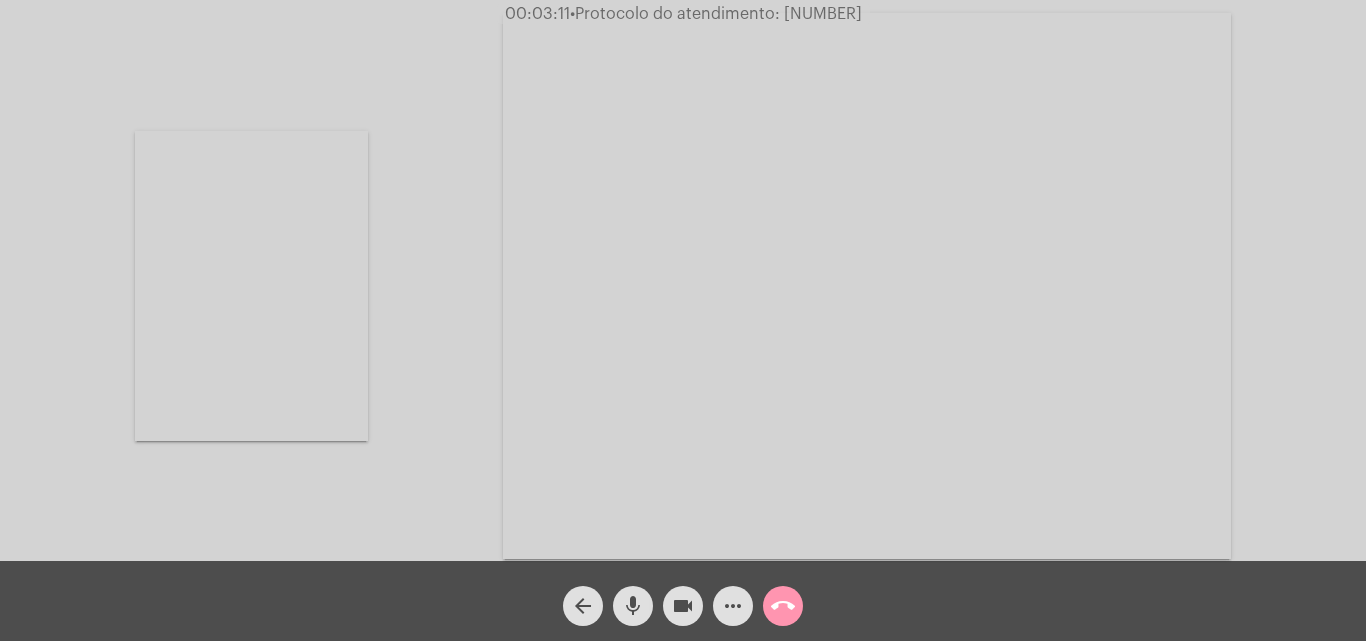 click at bounding box center (251, 286) 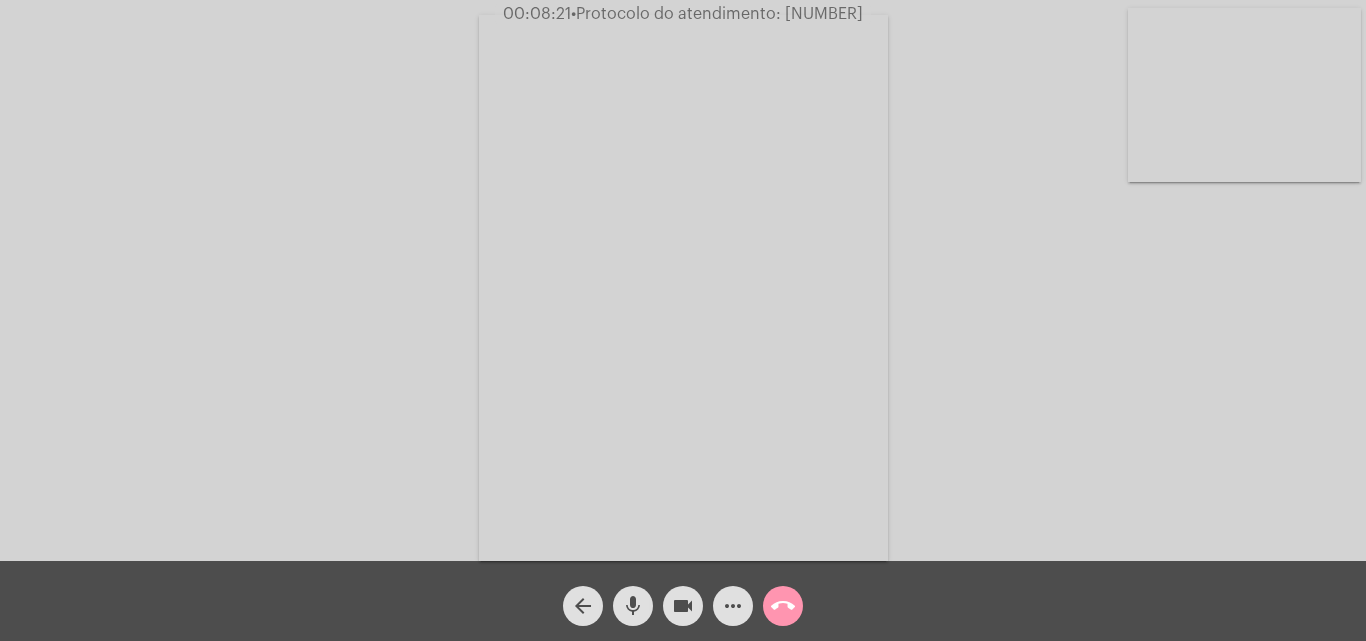 click on "•  Protocolo do atendimento: [NUMBER]" 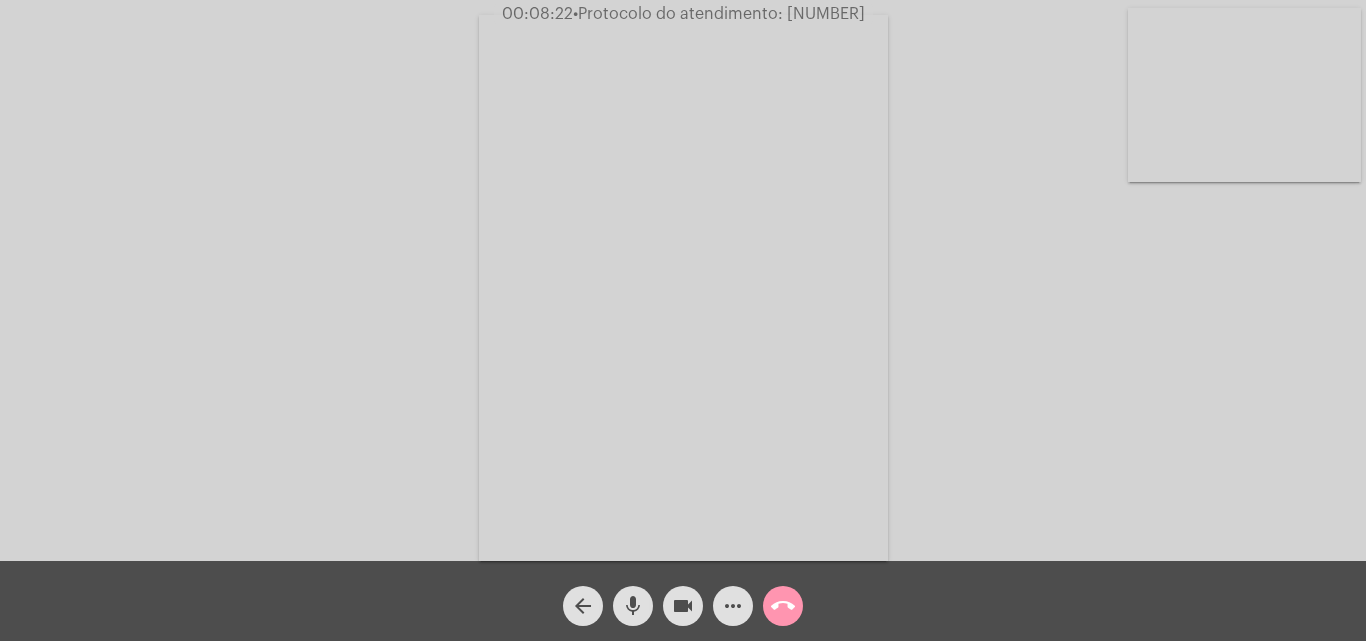 copy on "[NUMBER]" 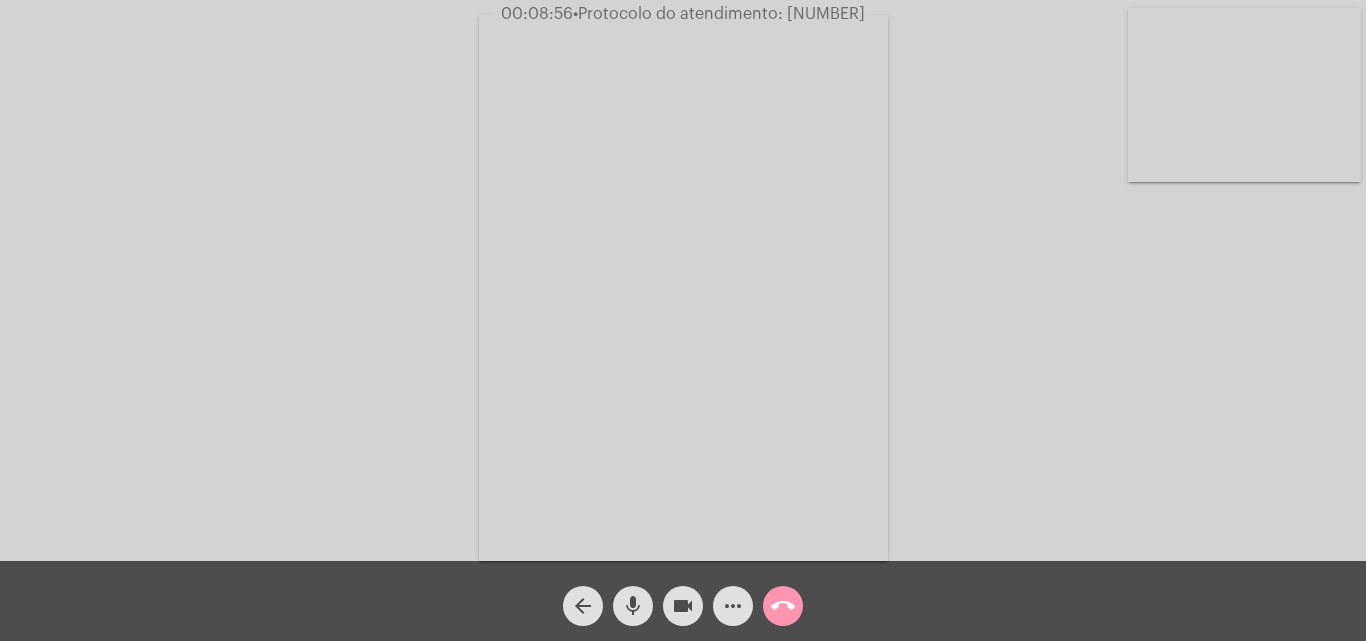 copy on "[NUMBER]" 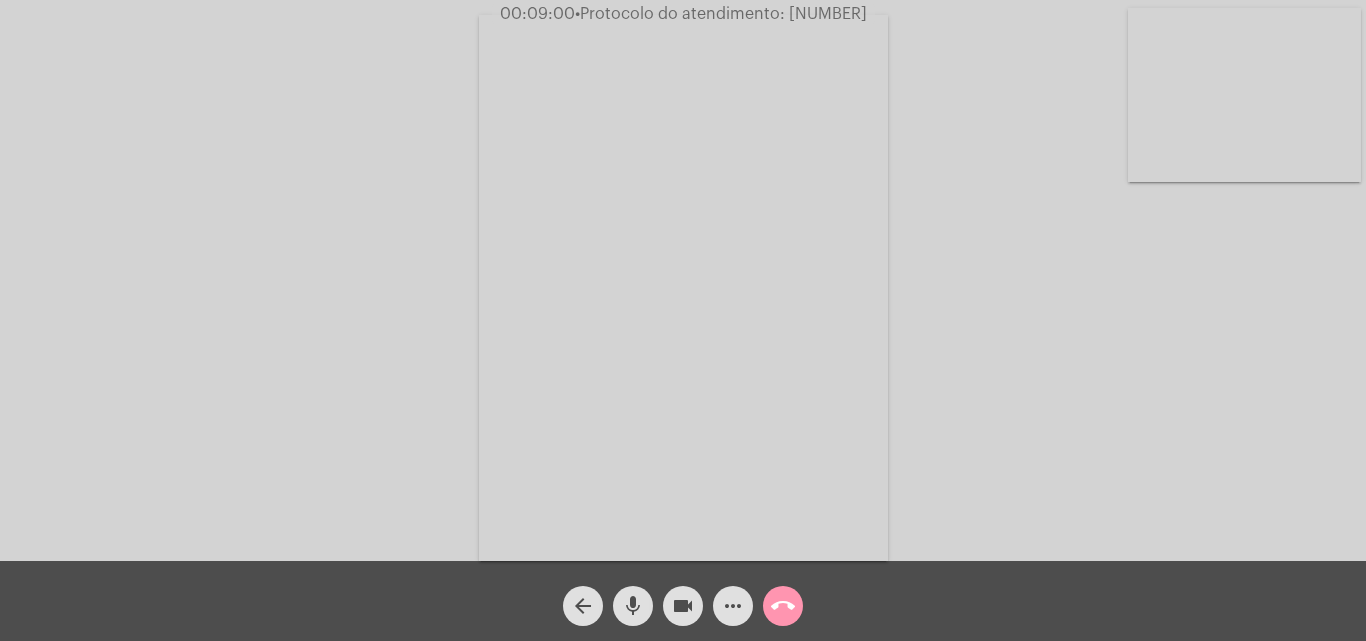 click on "Acessando Câmera e Microfone..." 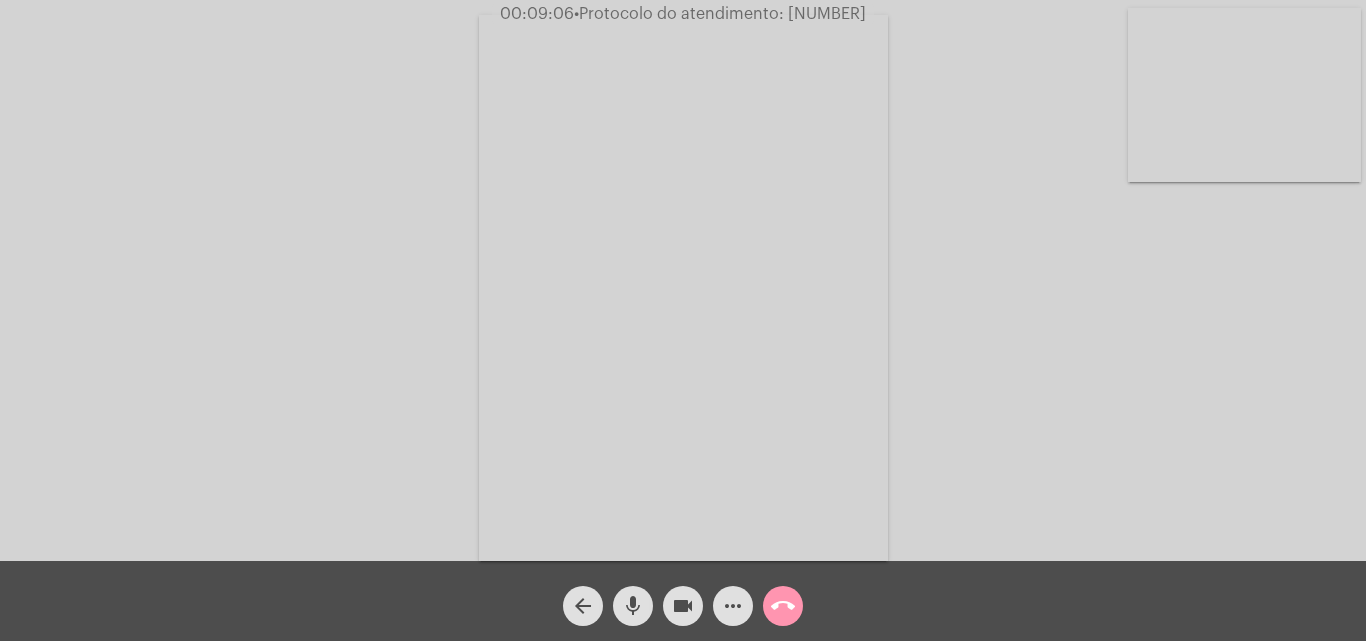 click on "call_end" 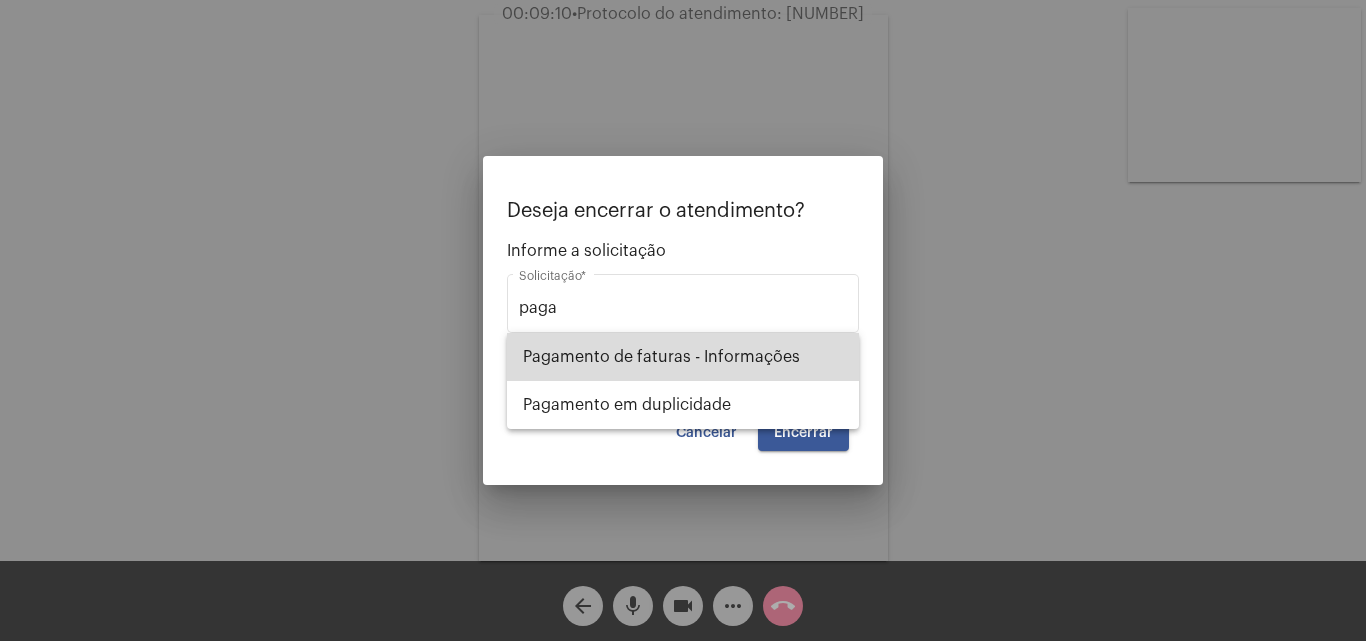 click on "Pagamento de faturas - Informações" at bounding box center (683, 357) 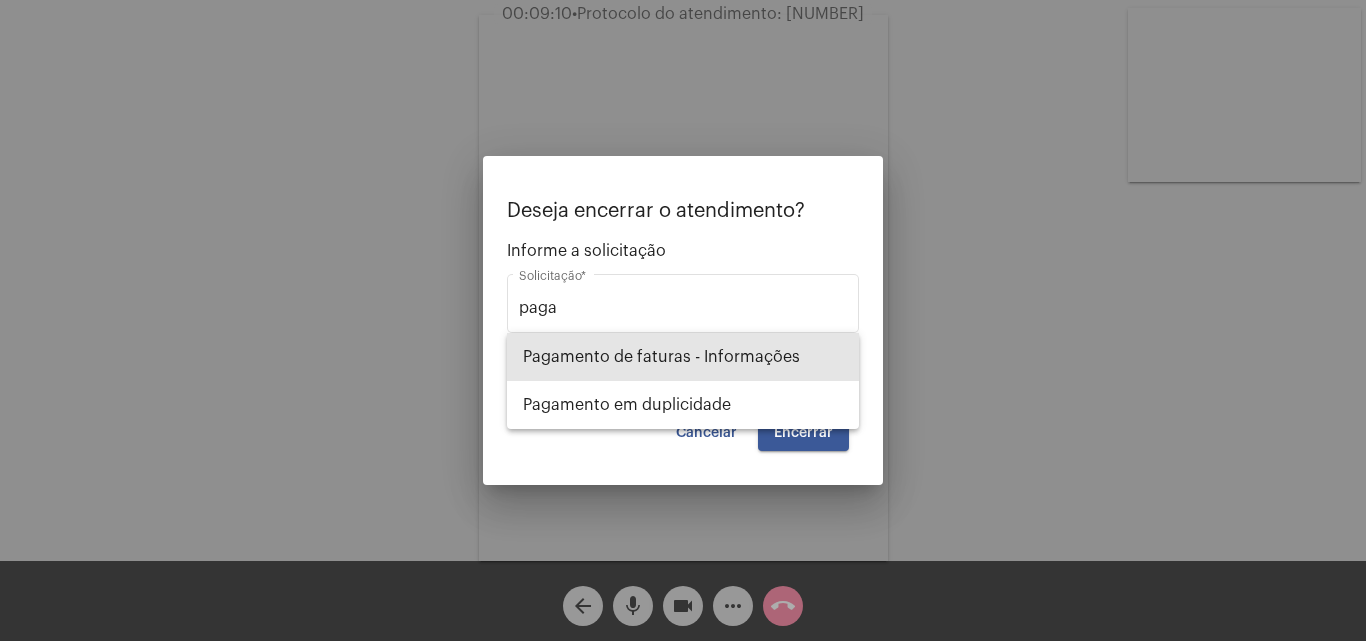 type on "Pagamento de faturas - Informações" 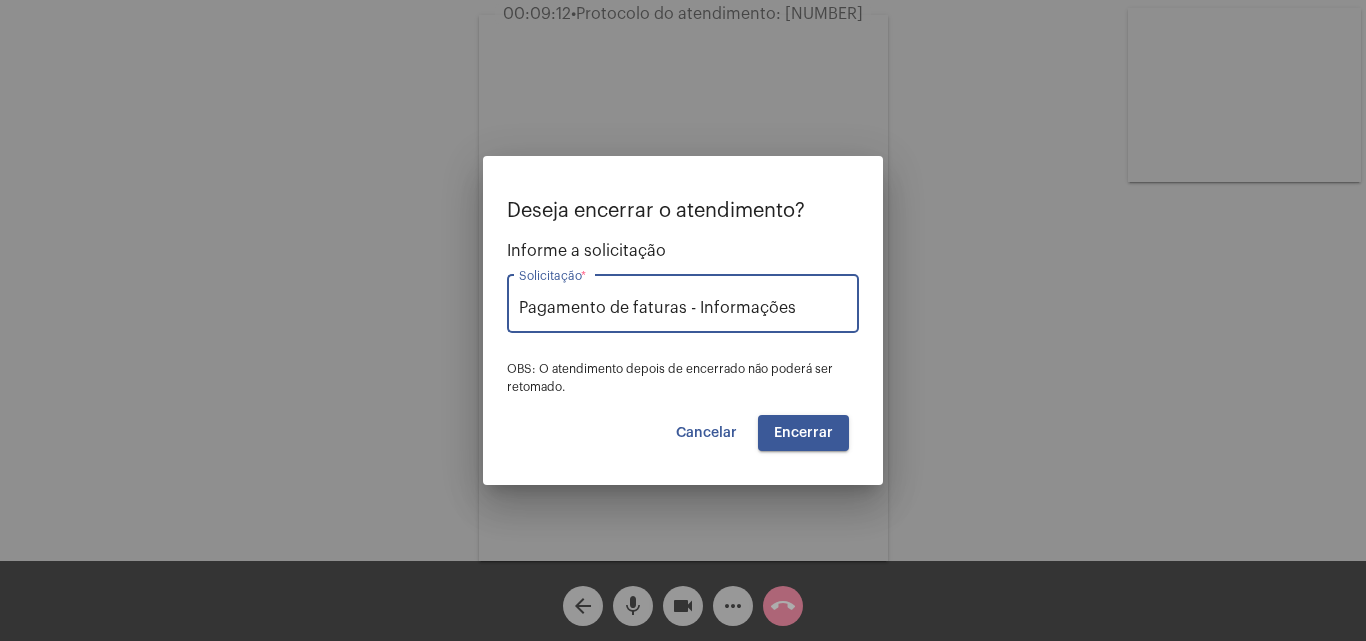 click on "Encerrar" at bounding box center [803, 433] 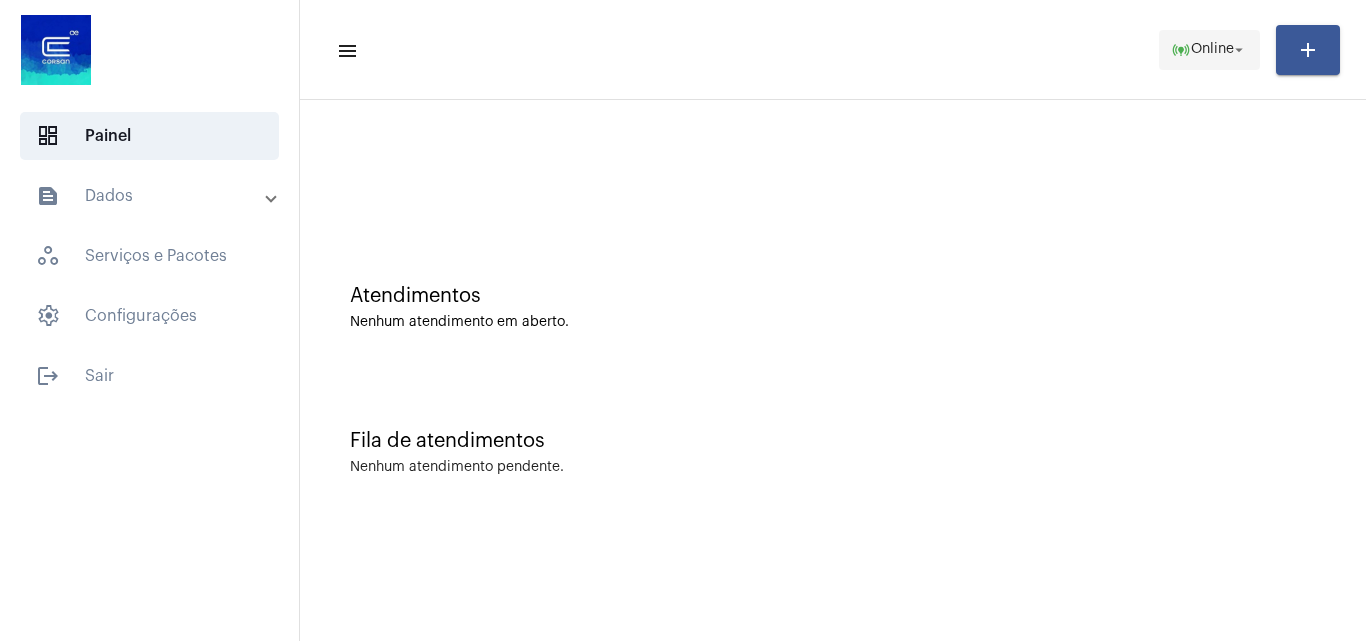 click on "online_prediction  Online arrow_drop_down" 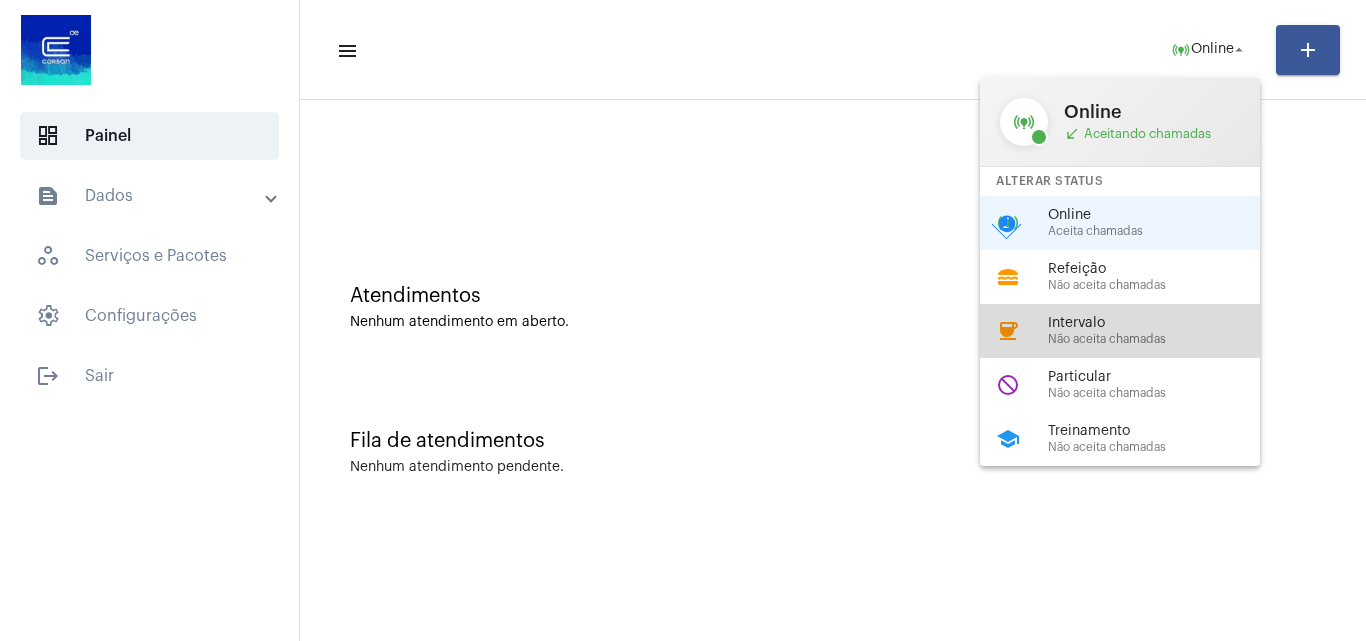click on "Intervalo" at bounding box center [1162, 323] 